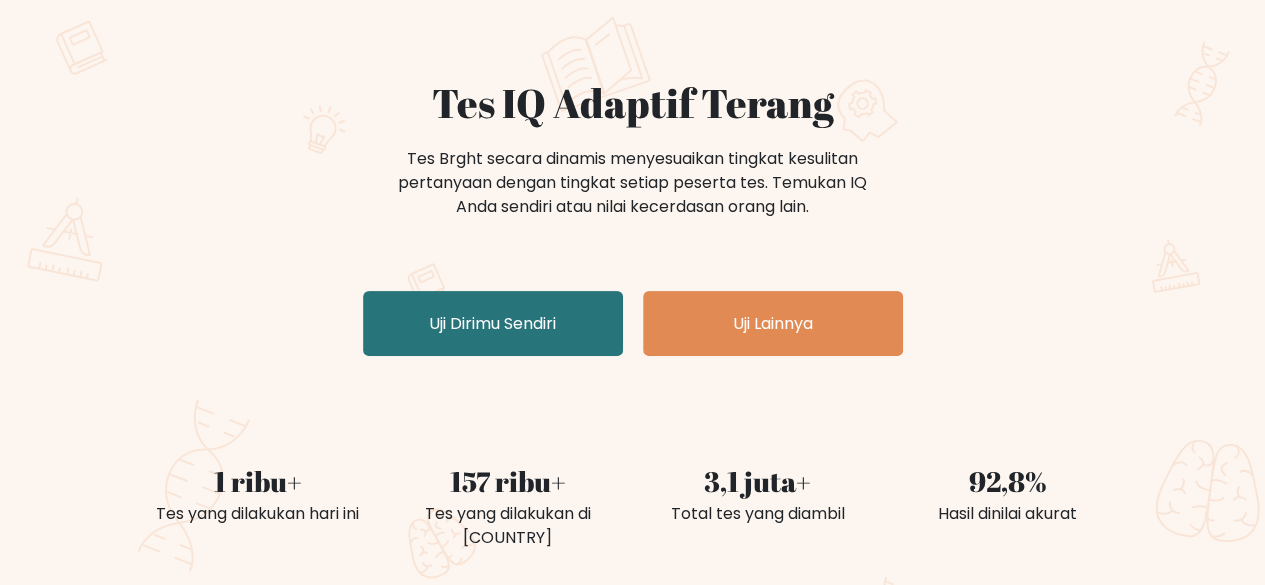 scroll, scrollTop: 100, scrollLeft: 0, axis: vertical 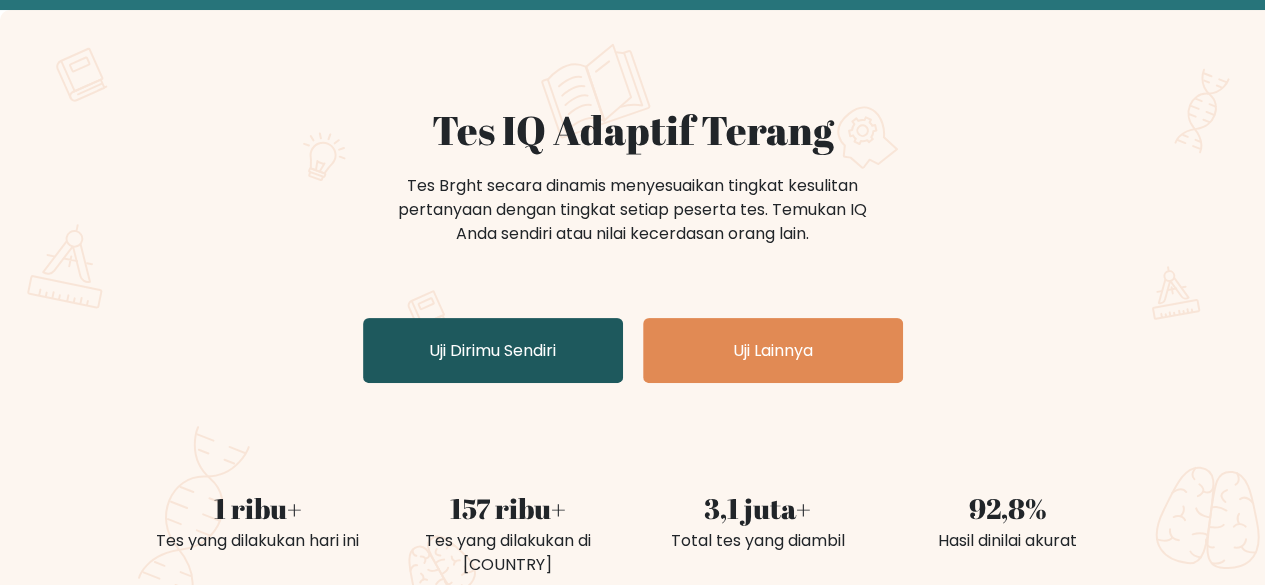 click on "Uji Dirimu Sendiri" at bounding box center [492, 350] 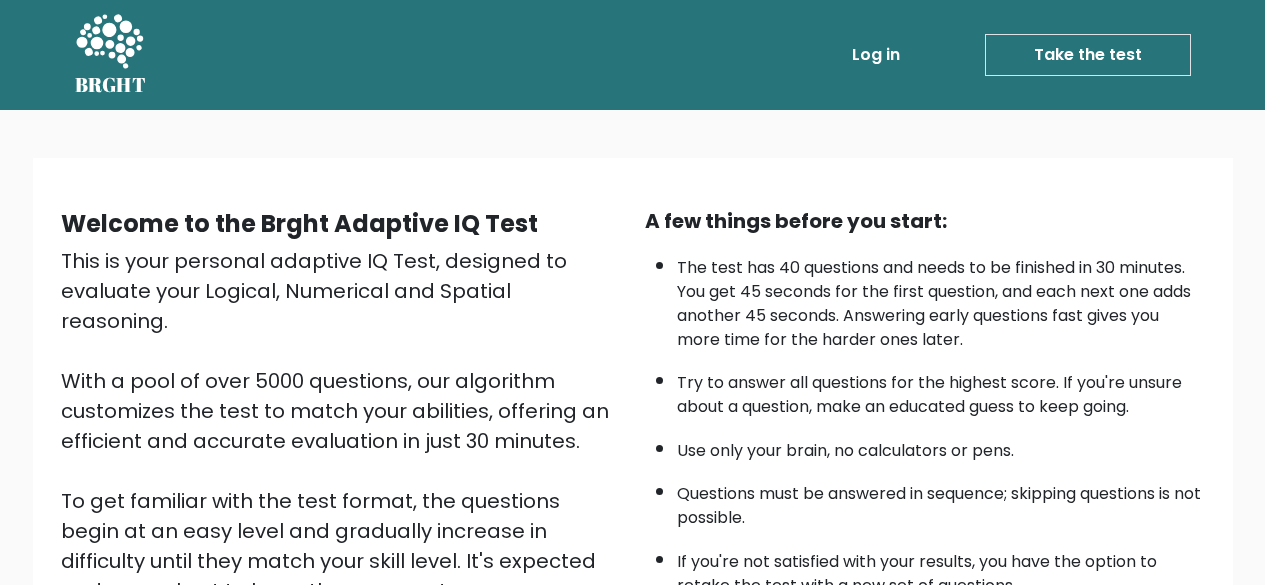 scroll, scrollTop: 0, scrollLeft: 0, axis: both 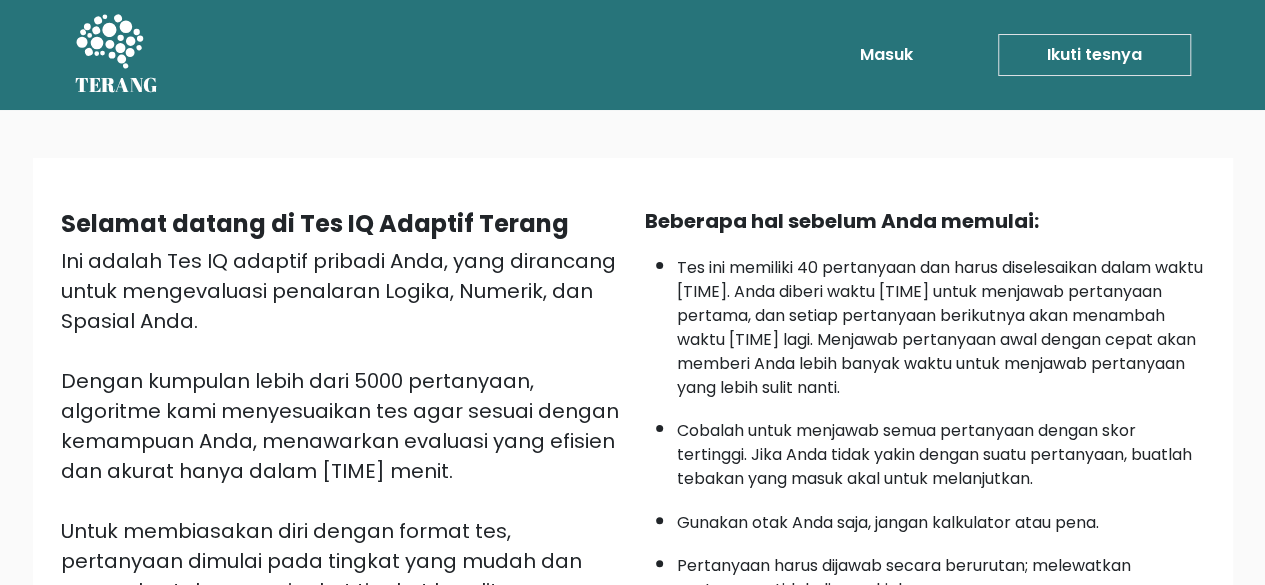 drag, startPoint x: 1079, startPoint y: 121, endPoint x: 670, endPoint y: 153, distance: 410.24994 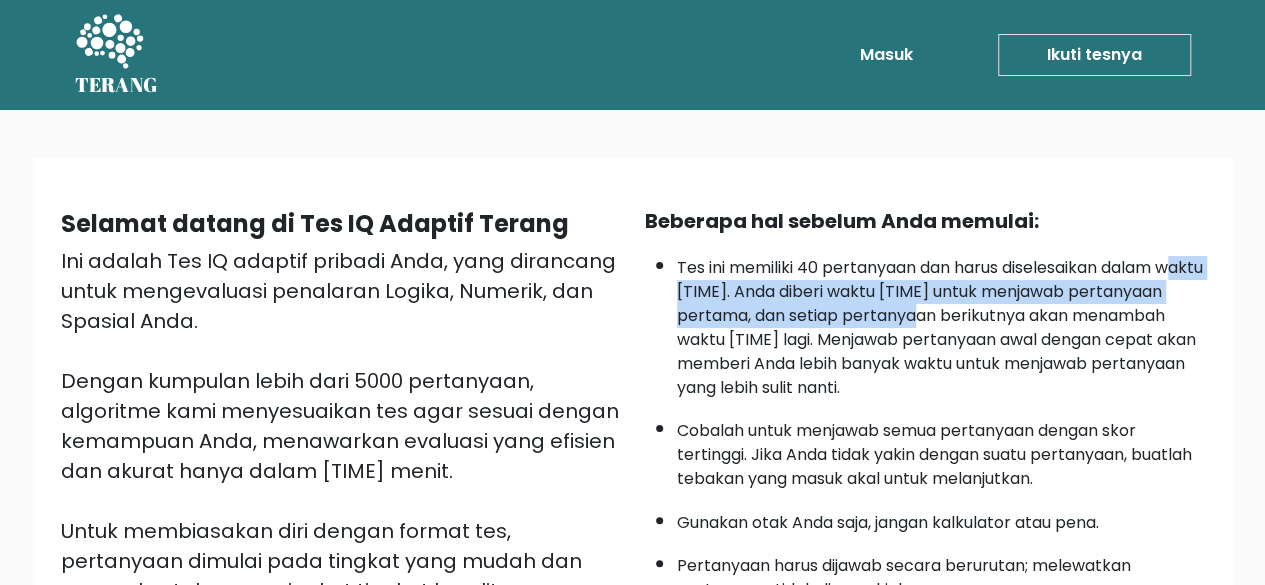 drag, startPoint x: 688, startPoint y: 295, endPoint x: 978, endPoint y: 313, distance: 290.55807 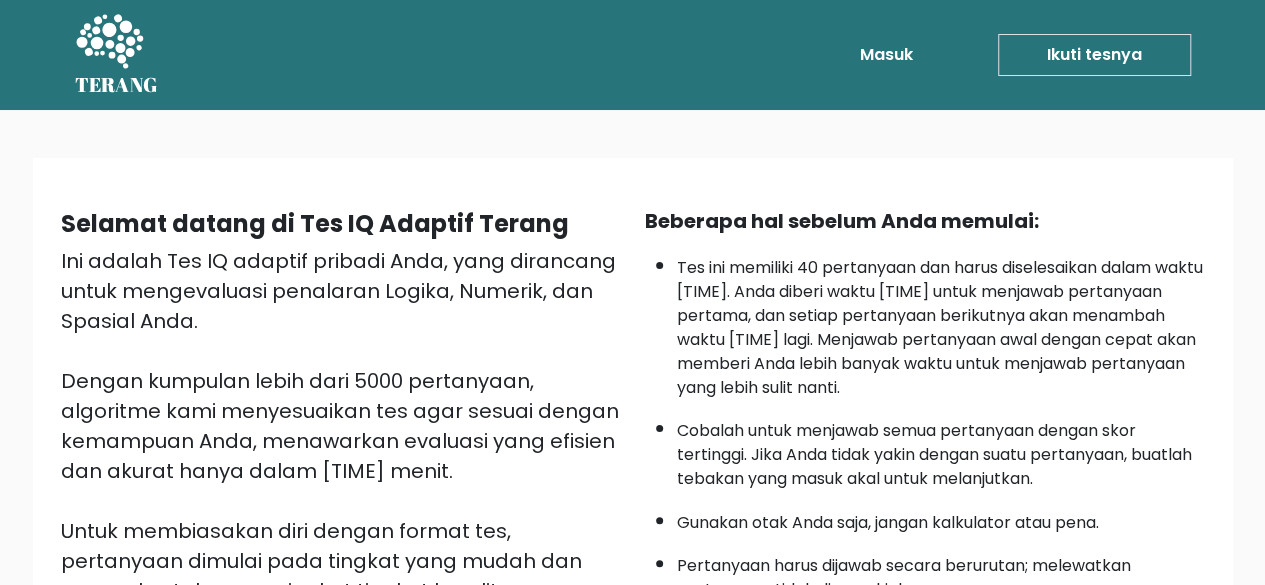 click on "Tes ini memiliki 40 pertanyaan dan harus diselesaikan dalam waktu [TIME]. Anda diberi waktu [TIME] untuk menjawab pertanyaan pertama, dan setiap pertanyaan berikutnya akan menambah waktu [TIME] lagi. Menjawab pertanyaan awal dengan cepat akan memberi Anda lebih banyak waktu untuk menjawab pertanyaan yang lebih sulit nanti." at bounding box center [940, 327] 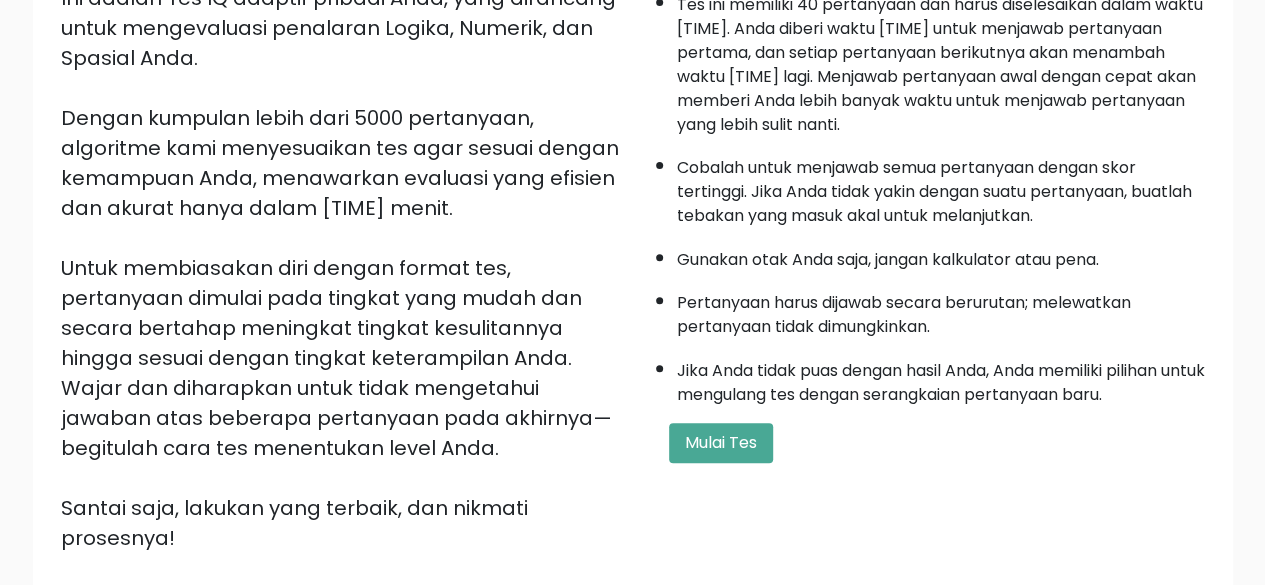 scroll, scrollTop: 300, scrollLeft: 0, axis: vertical 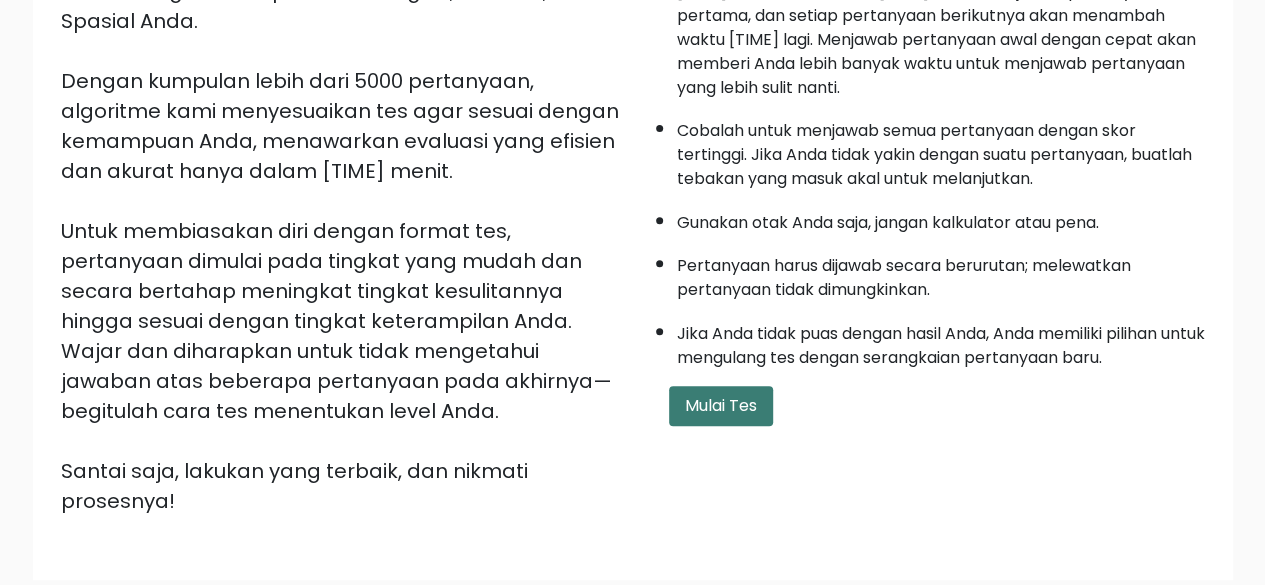 click on "Mulai Tes" at bounding box center (721, 406) 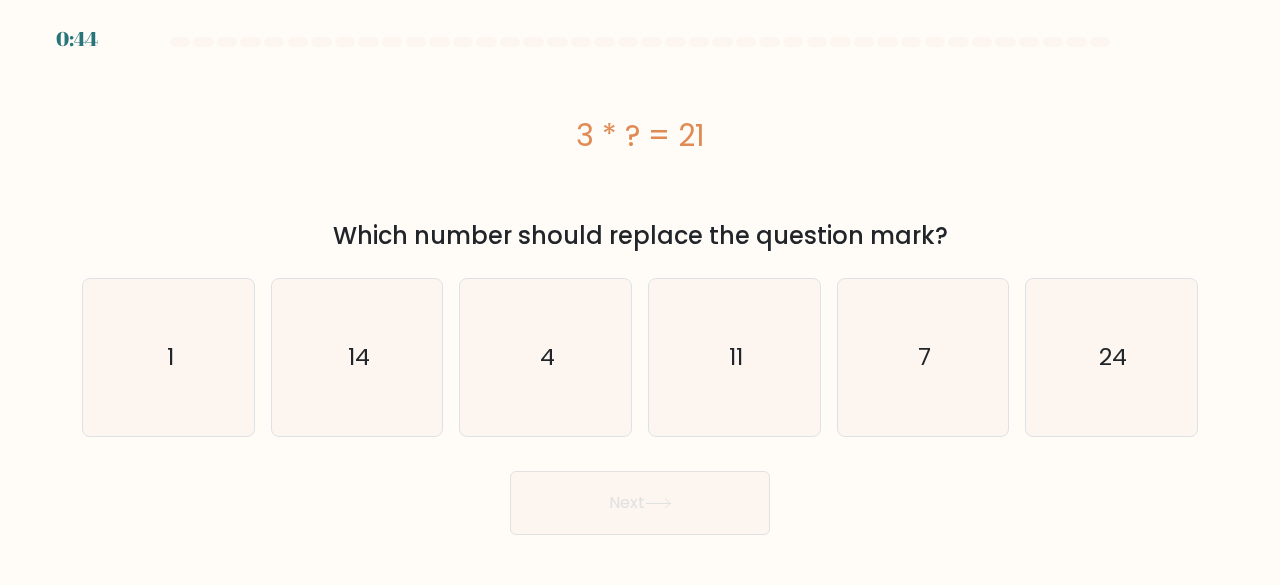 scroll, scrollTop: 0, scrollLeft: 0, axis: both 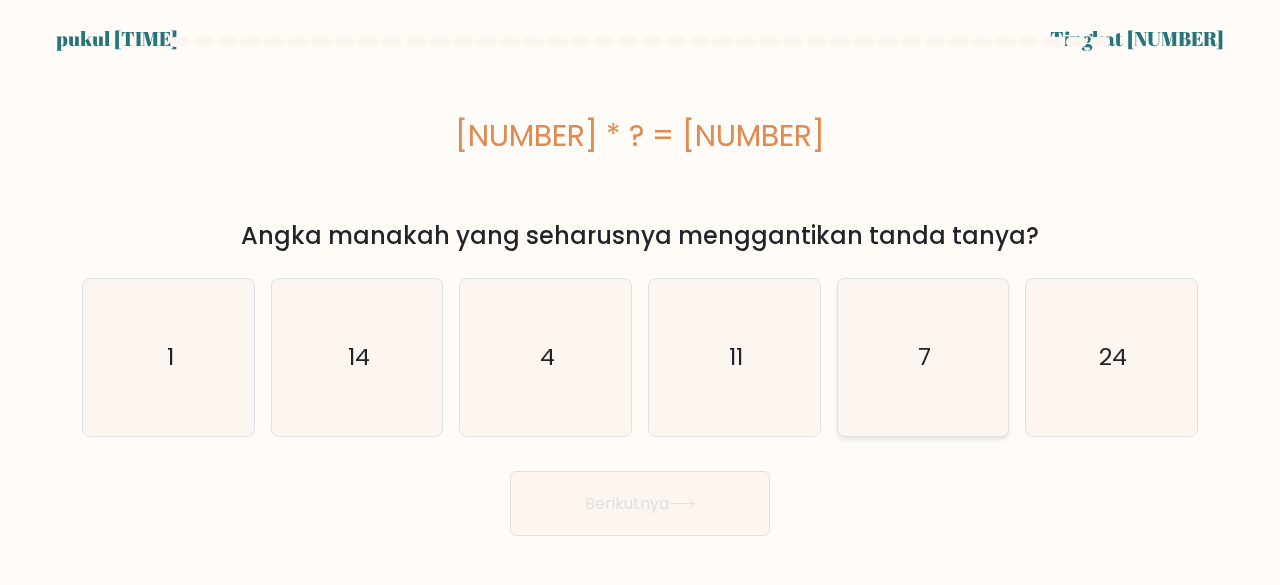 click on "7" at bounding box center (923, 357) 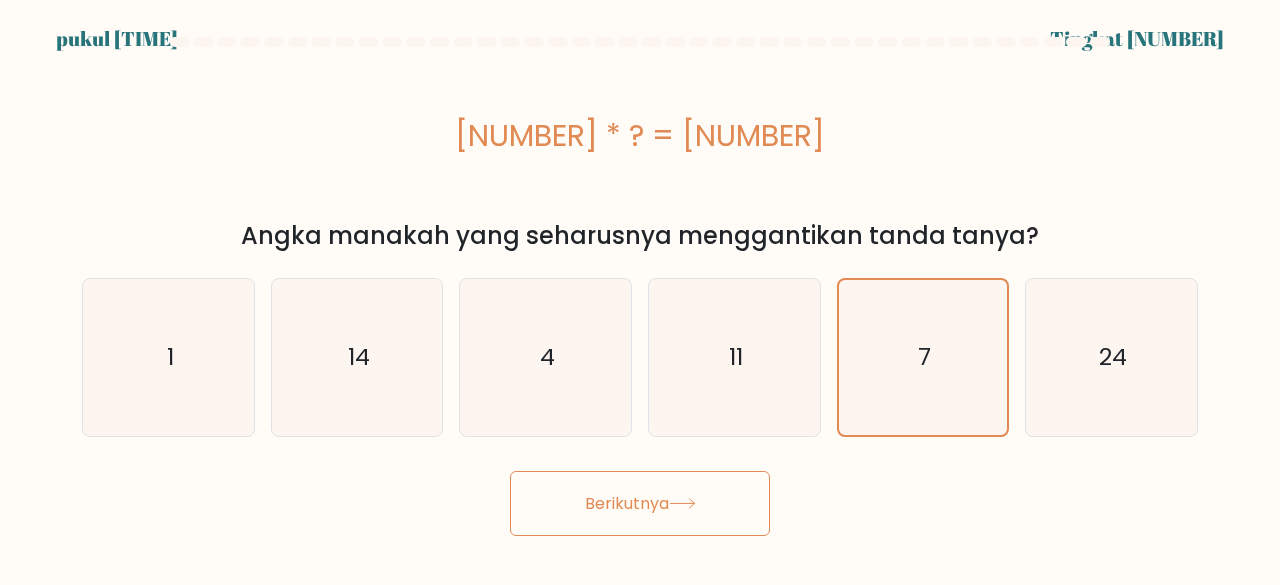 click on "Berikutnya" at bounding box center (640, 503) 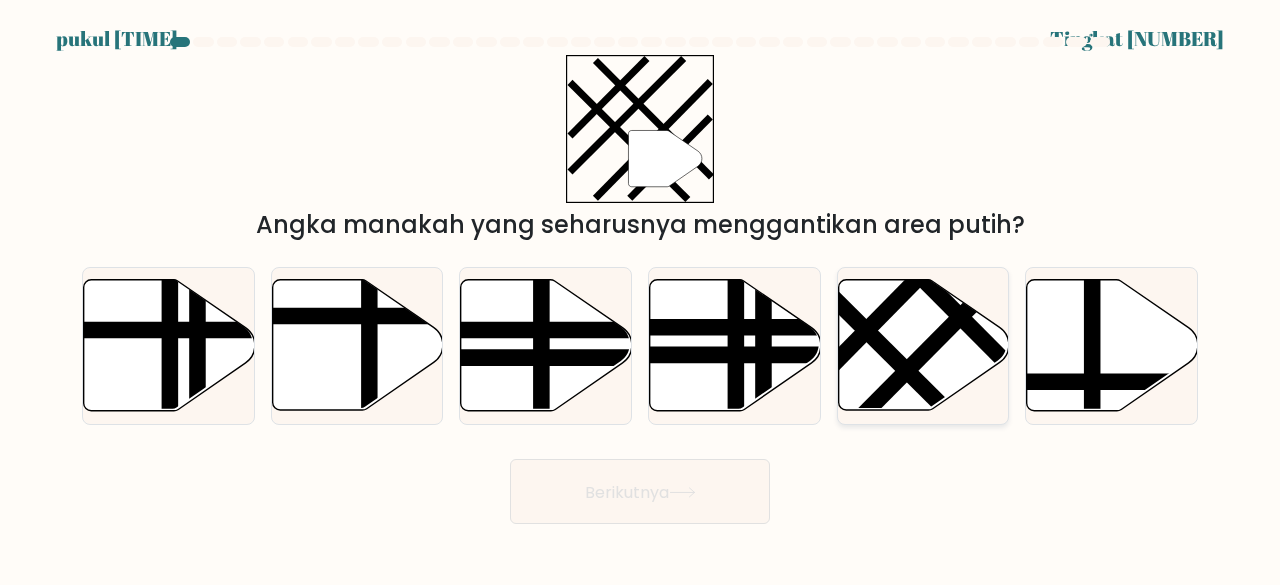 click at bounding box center (923, 345) 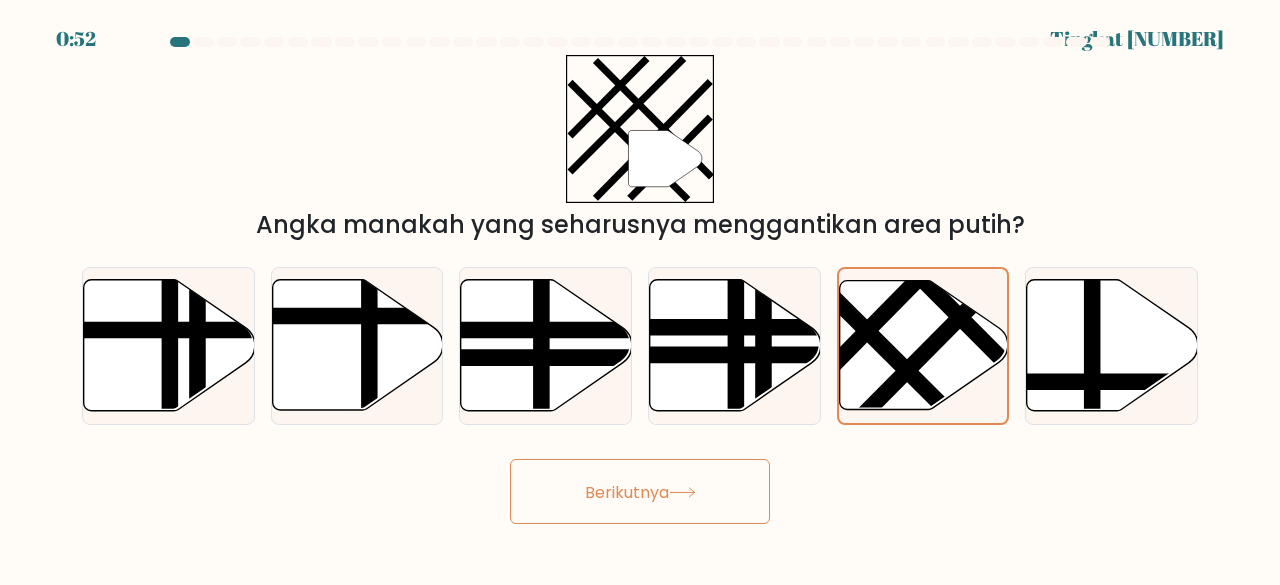 click on "Berikutnya" at bounding box center (627, 491) 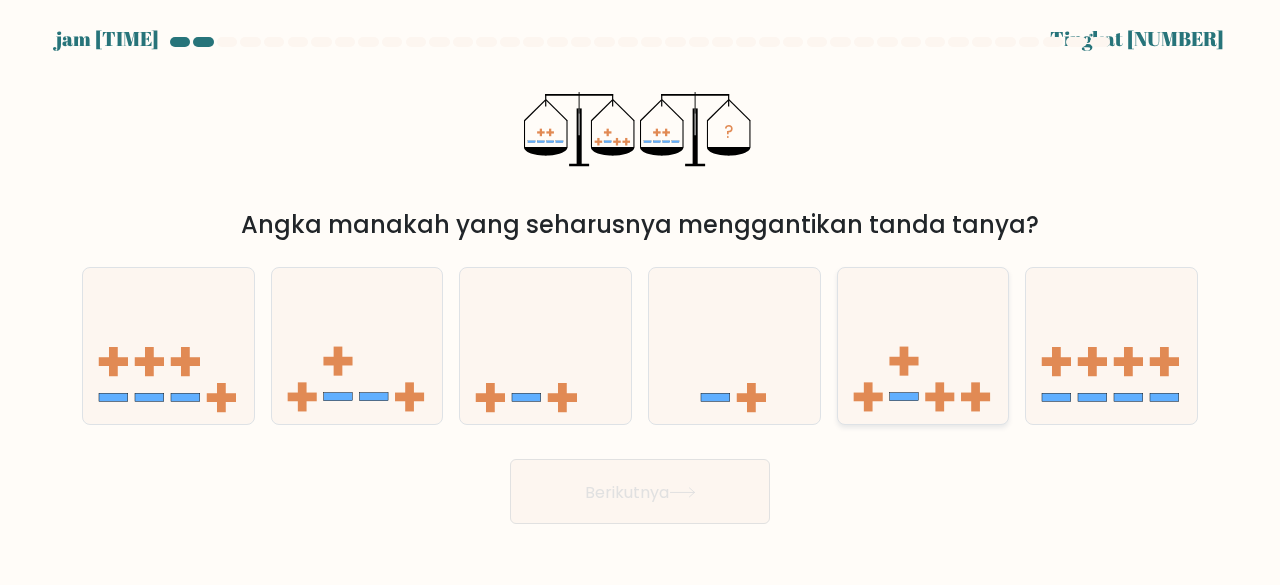 click at bounding box center (923, 345) 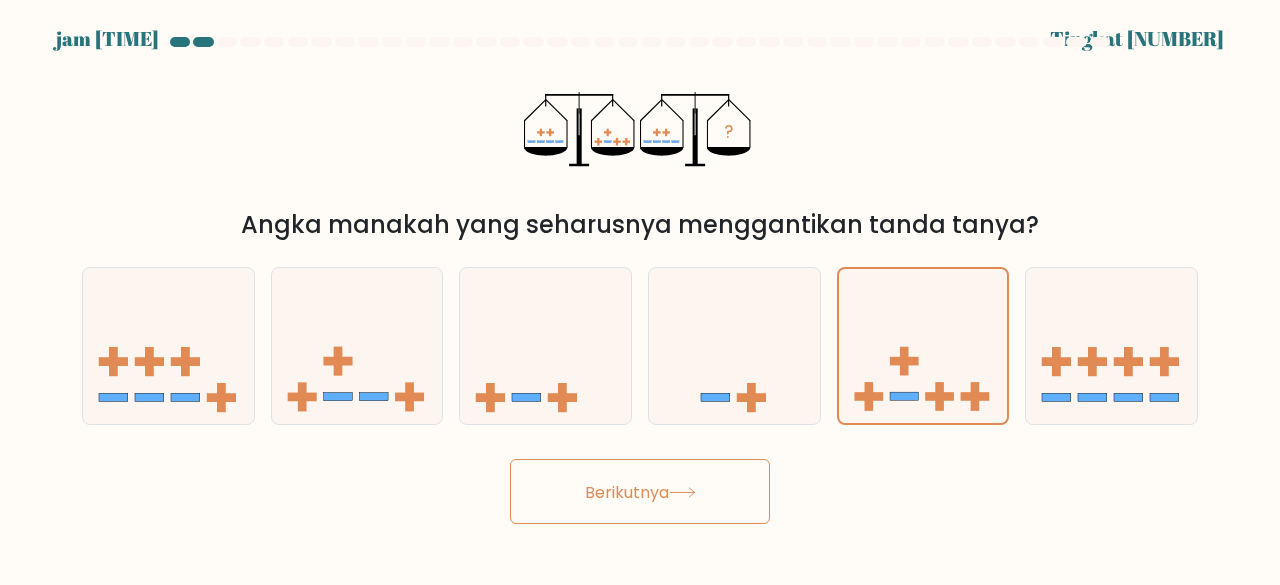 click on "Berikutnya" at bounding box center (627, 491) 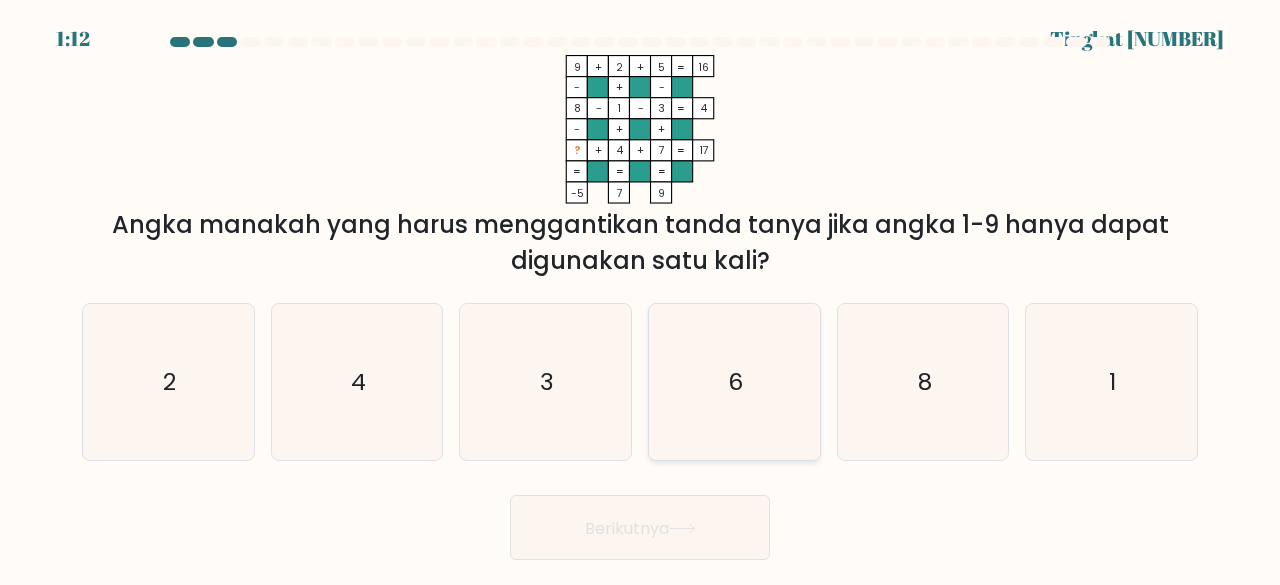 click on "6" at bounding box center (734, 382) 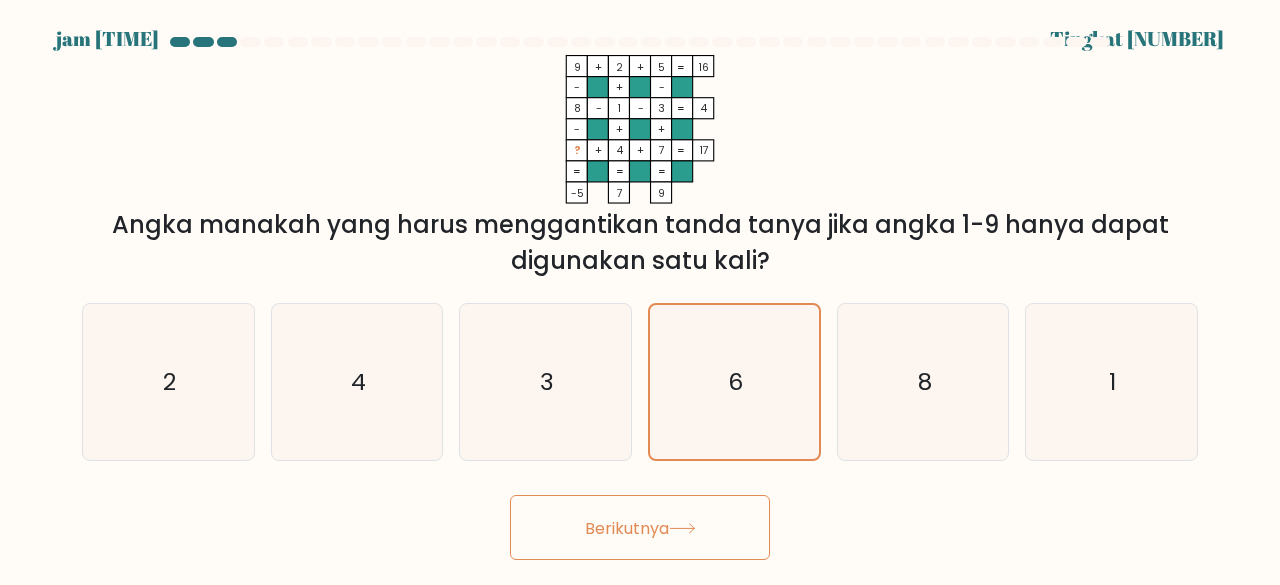 click on "Berikutnya" at bounding box center [627, 527] 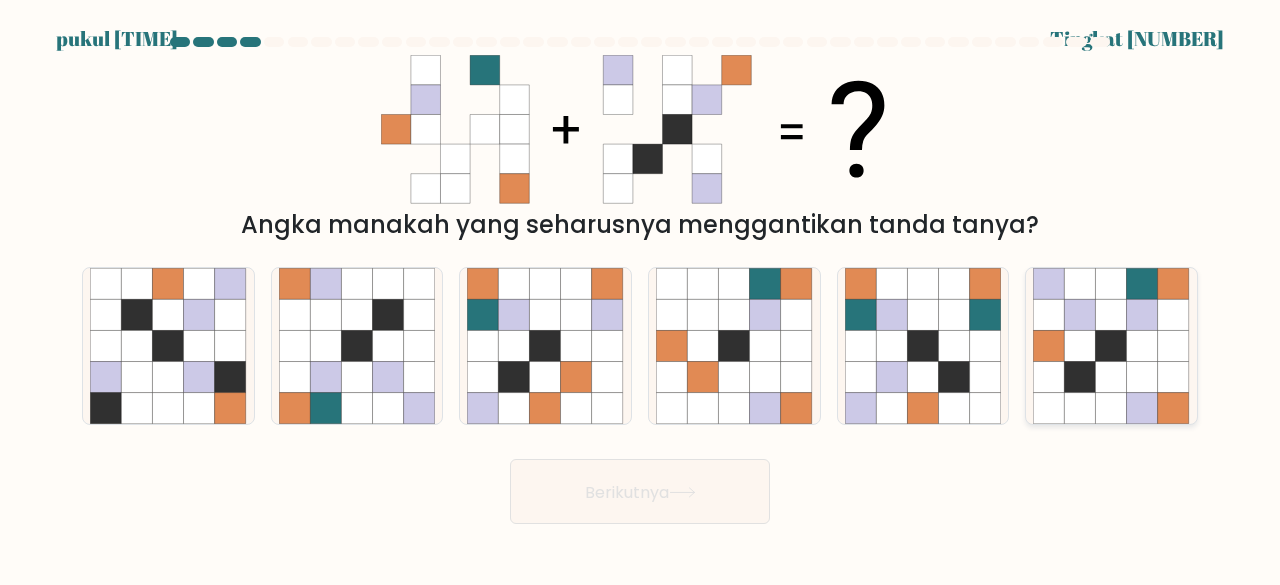 click at bounding box center (1111, 346) 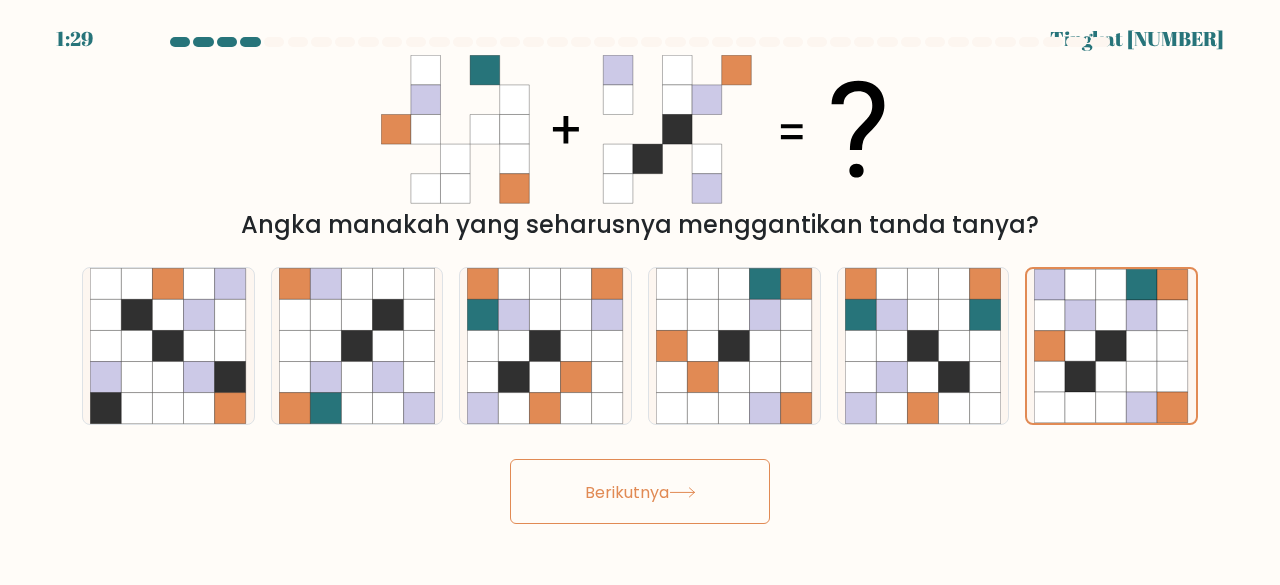 click on "Berikutnya" at bounding box center (627, 491) 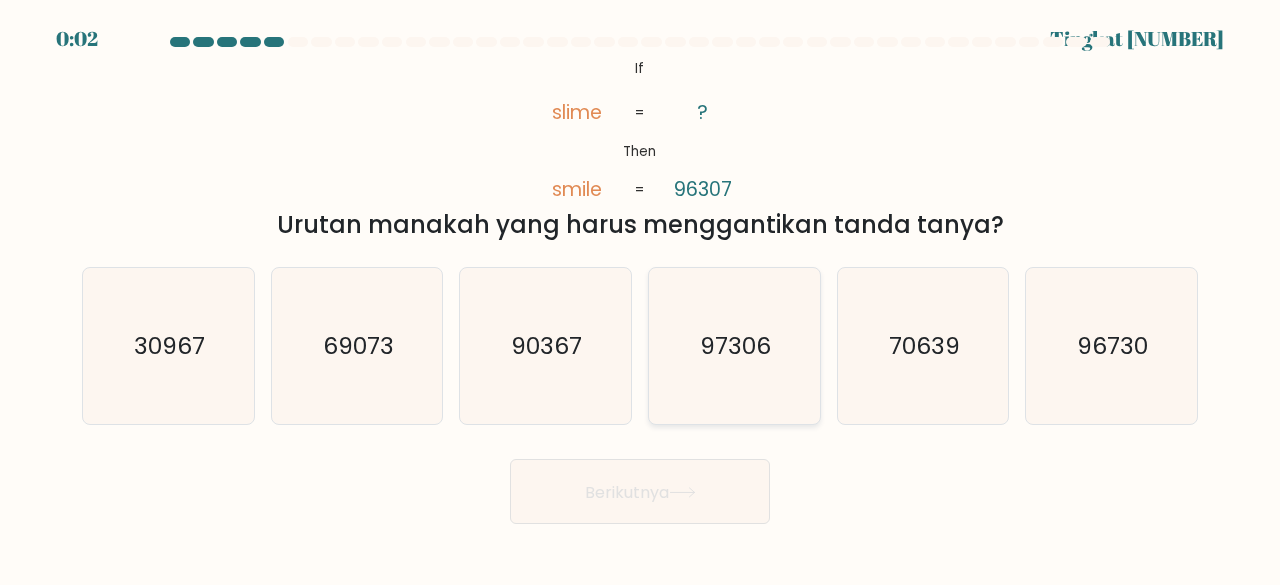 click on "97306" at bounding box center (735, 345) 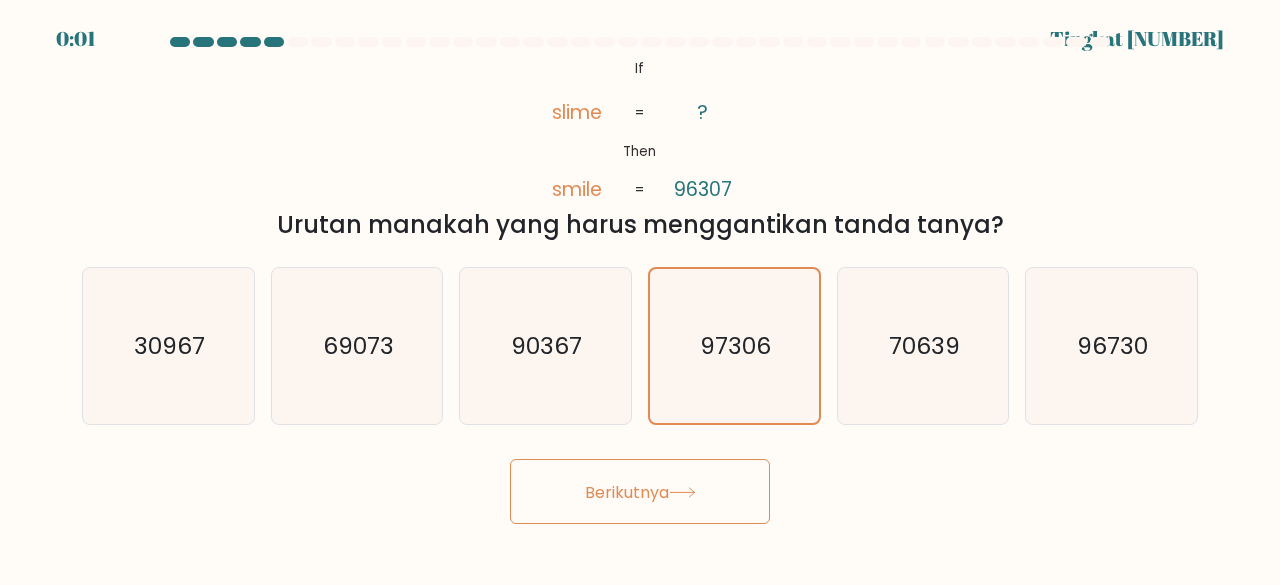 click on "Berikutnya" at bounding box center [640, 491] 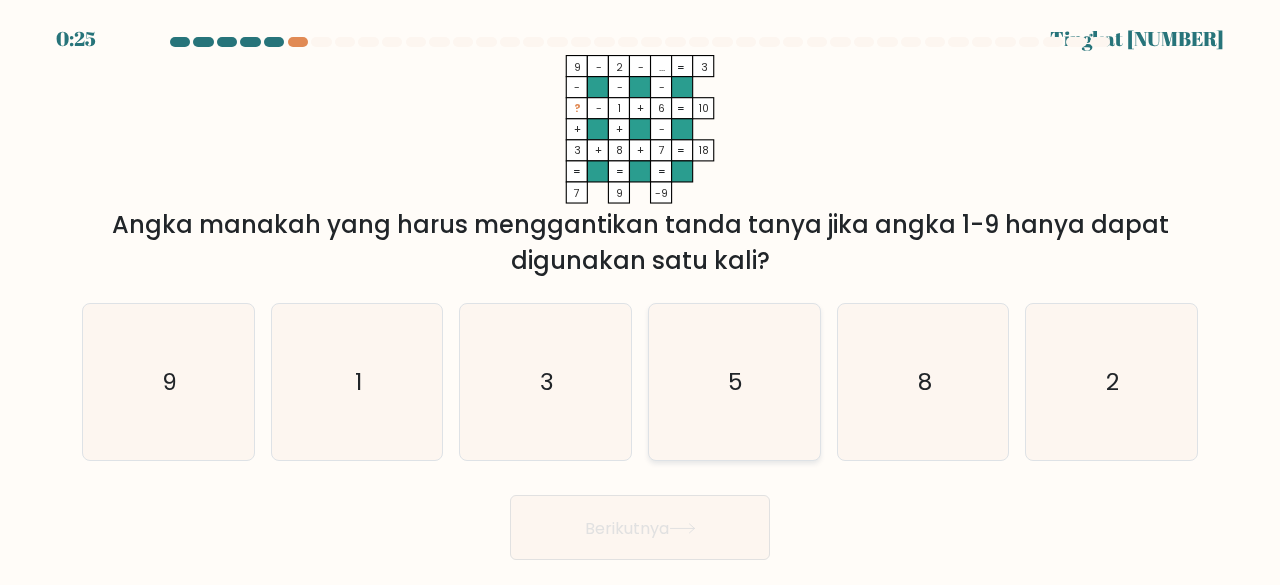 click on "5" at bounding box center (734, 382) 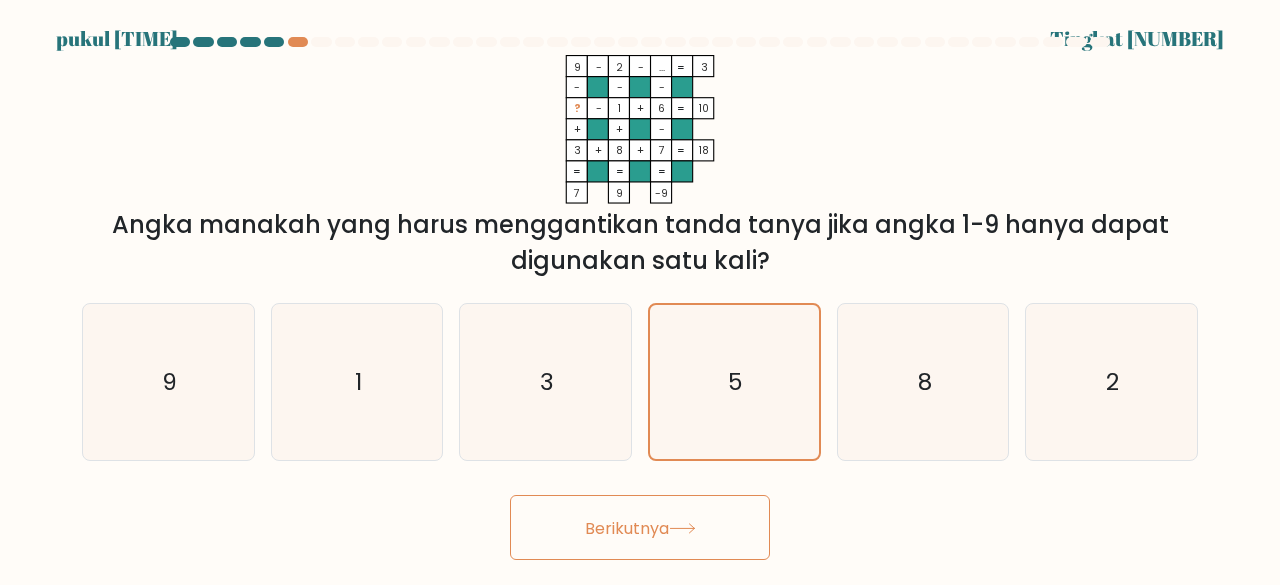 click on "Berikutnya" at bounding box center [627, 527] 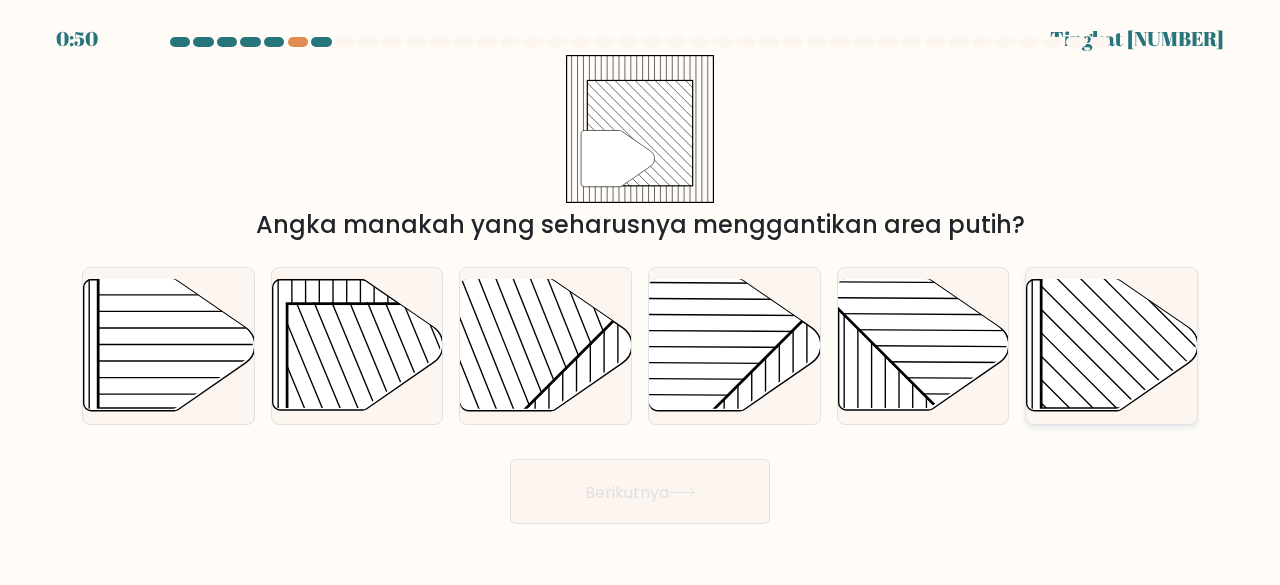 click at bounding box center [1163, 286] 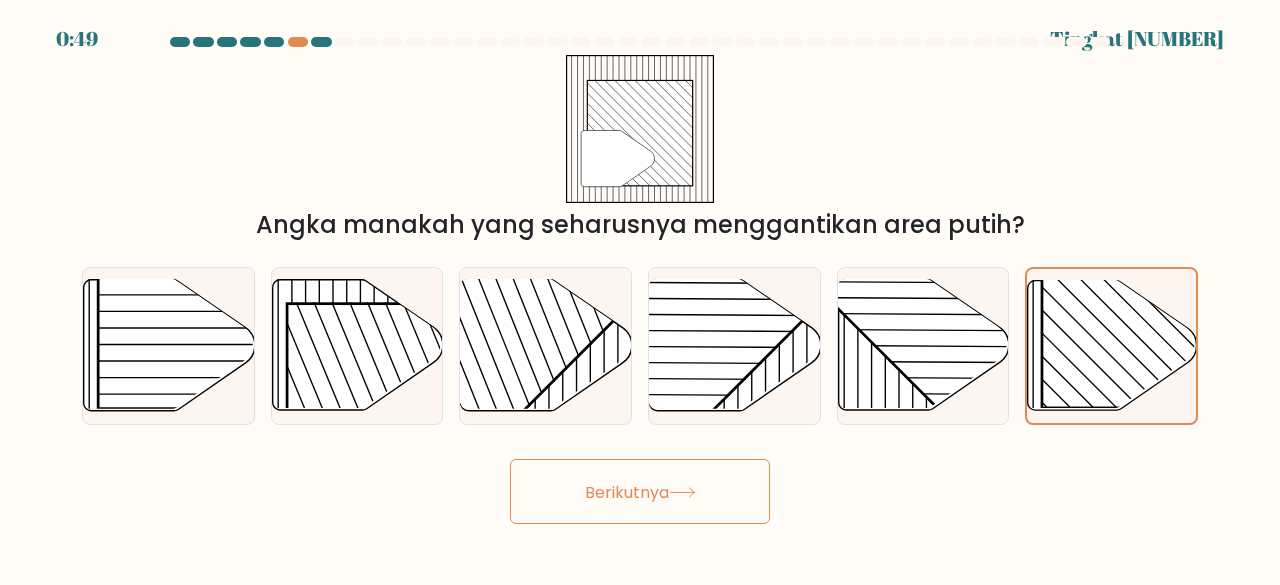 click on "Berikutnya" at bounding box center [640, 491] 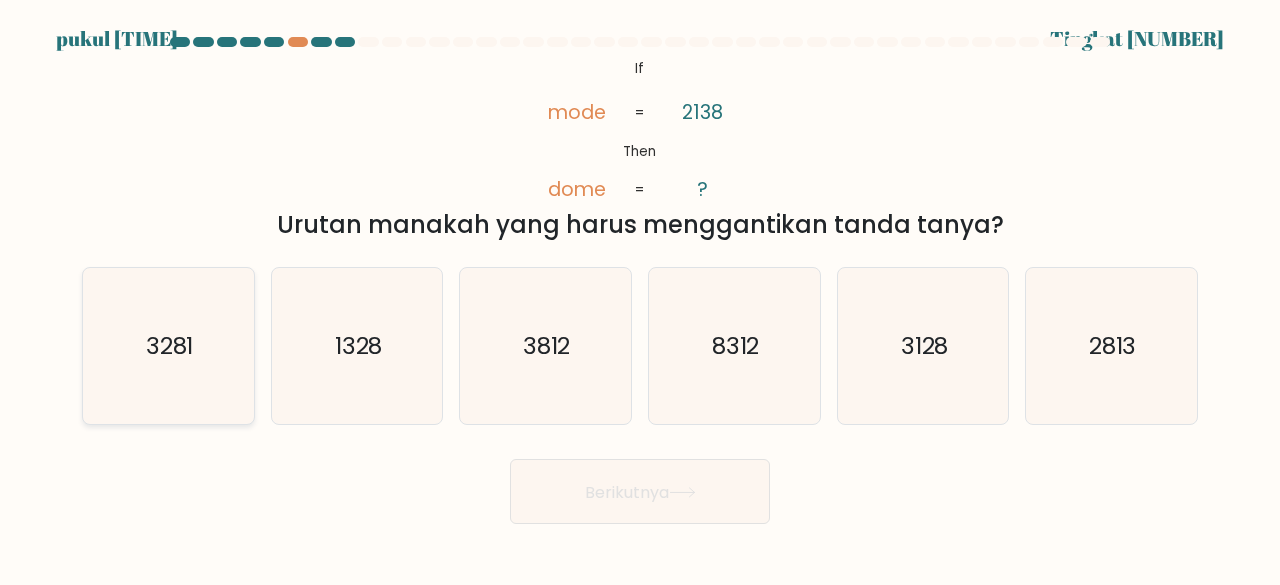 click on "3281" at bounding box center (170, 345) 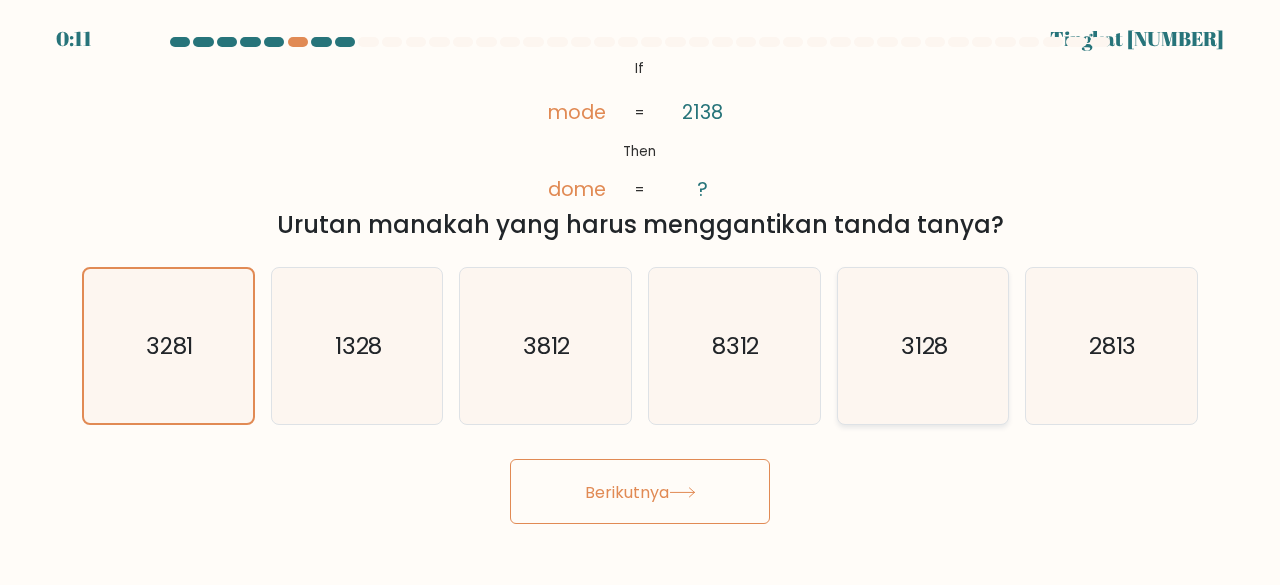 click on "3128" at bounding box center [925, 345] 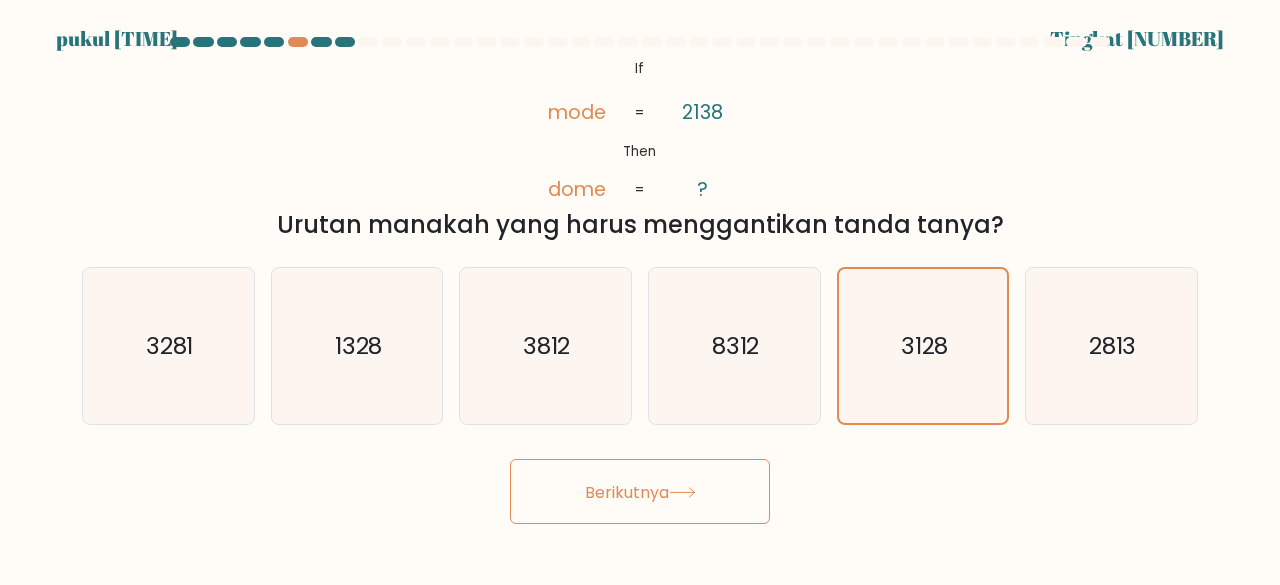 click on "Berikutnya" at bounding box center [640, 491] 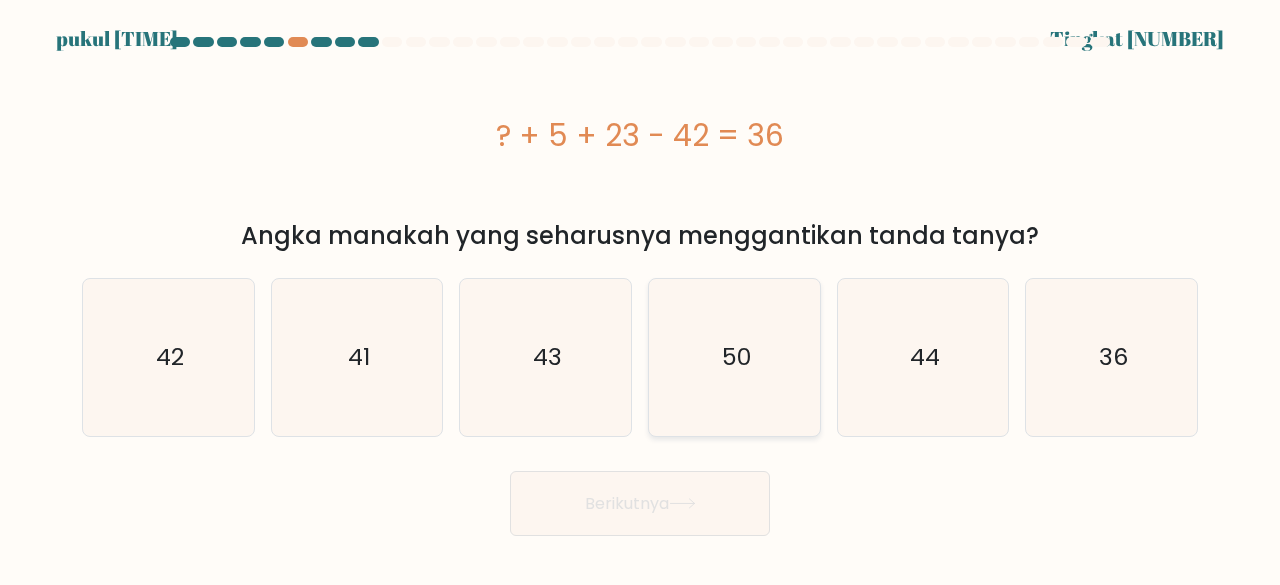 drag, startPoint x: 772, startPoint y: 363, endPoint x: 766, endPoint y: 377, distance: 15.231546 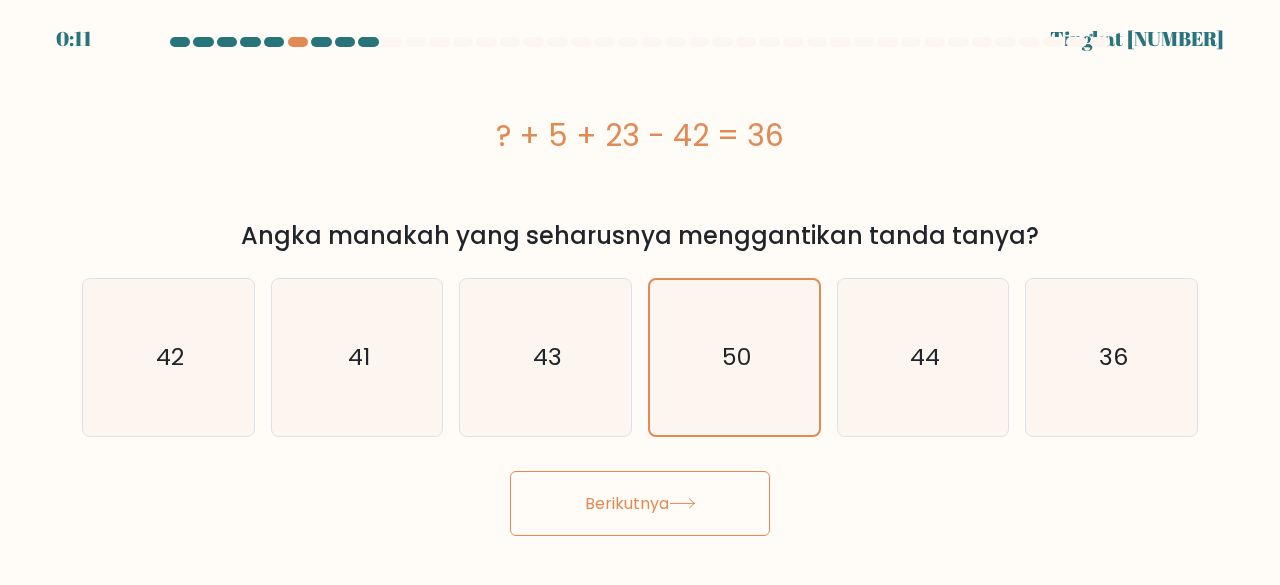 click on "Berikutnya" at bounding box center (627, 503) 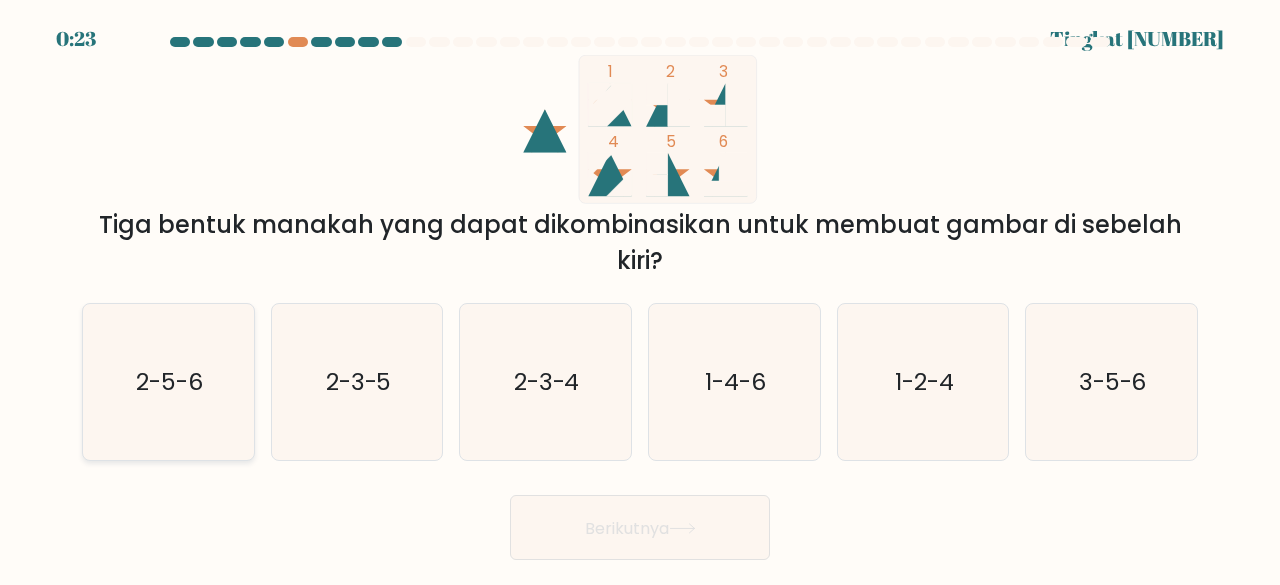 click on "2-5-6" at bounding box center (168, 382) 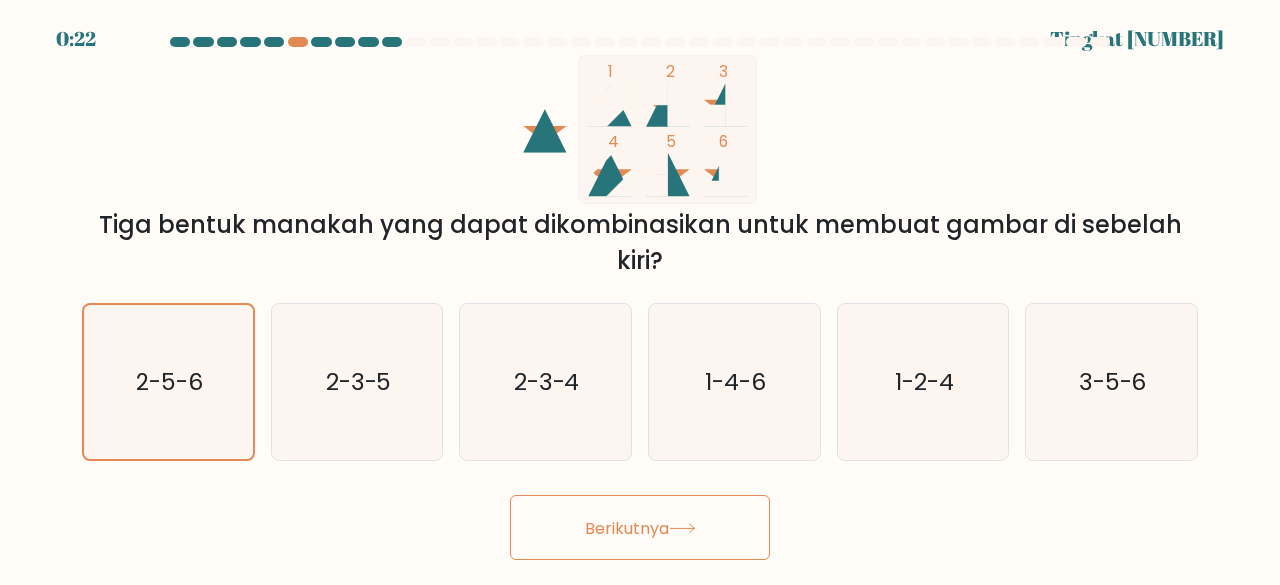 click on "Berikutnya" at bounding box center (640, 527) 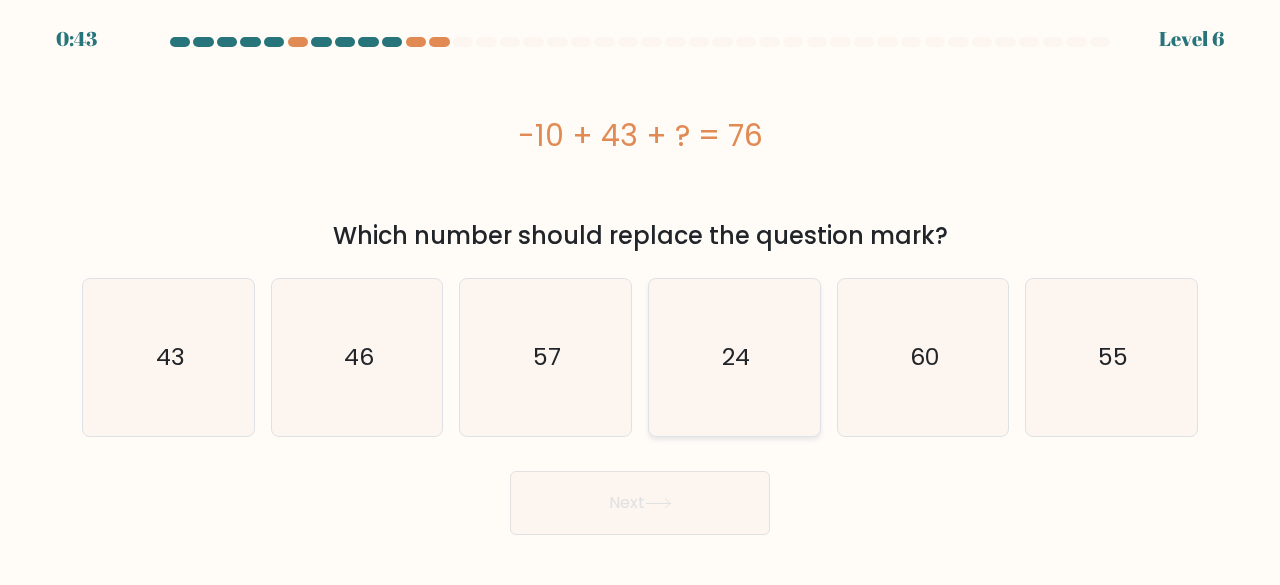 scroll, scrollTop: 0, scrollLeft: 0, axis: both 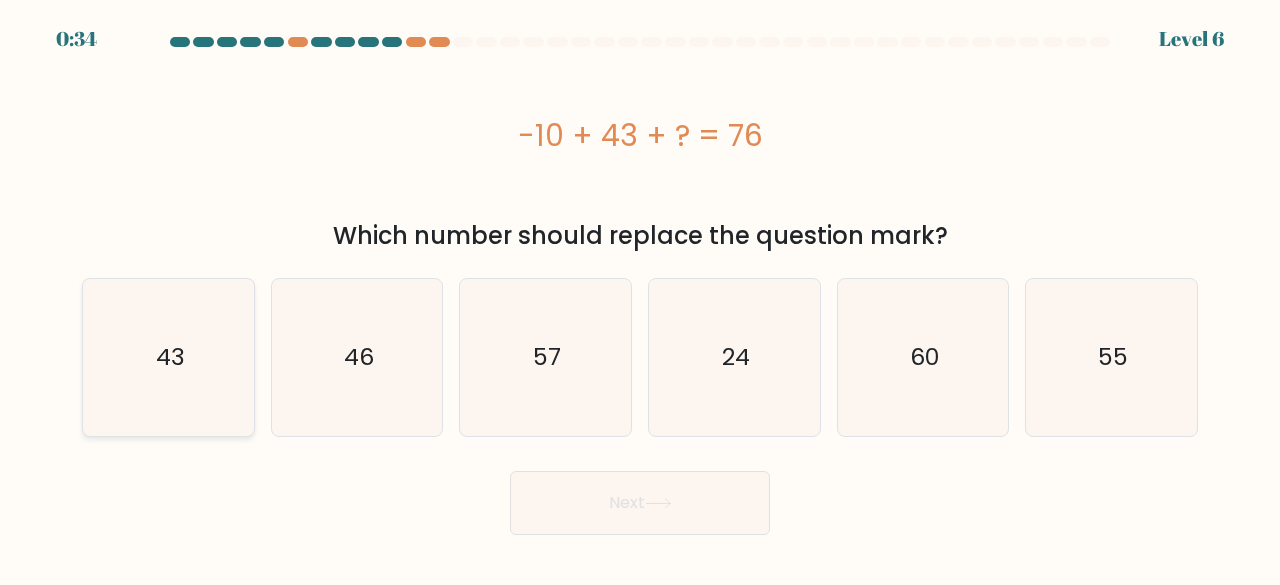 click on "43" at bounding box center (168, 357) 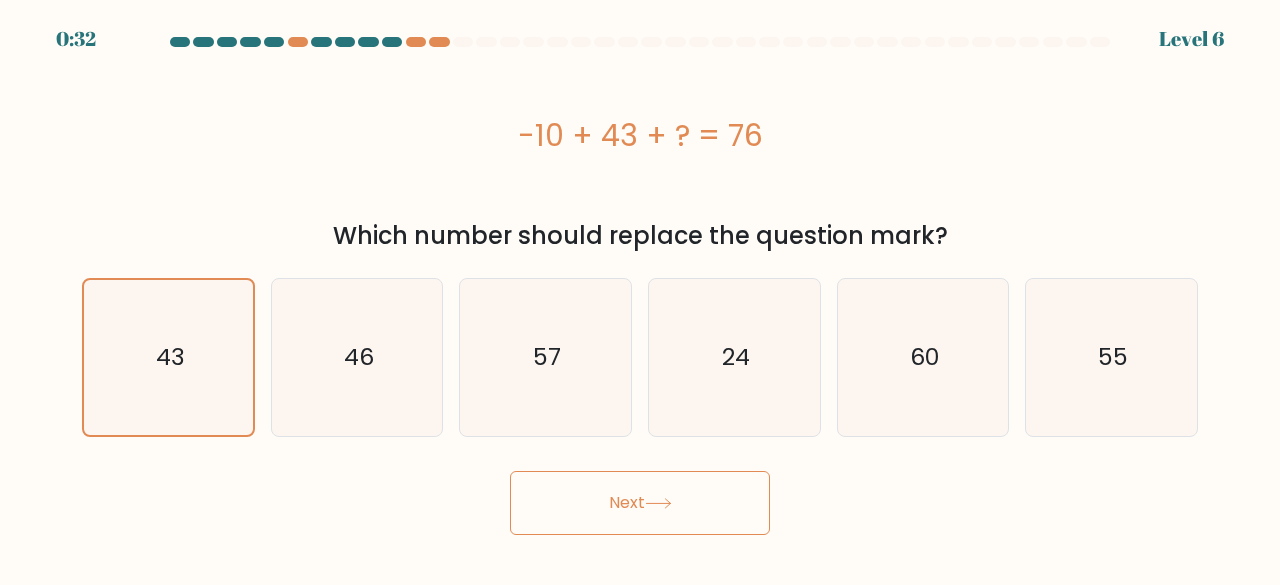 click on "Next" at bounding box center [640, 503] 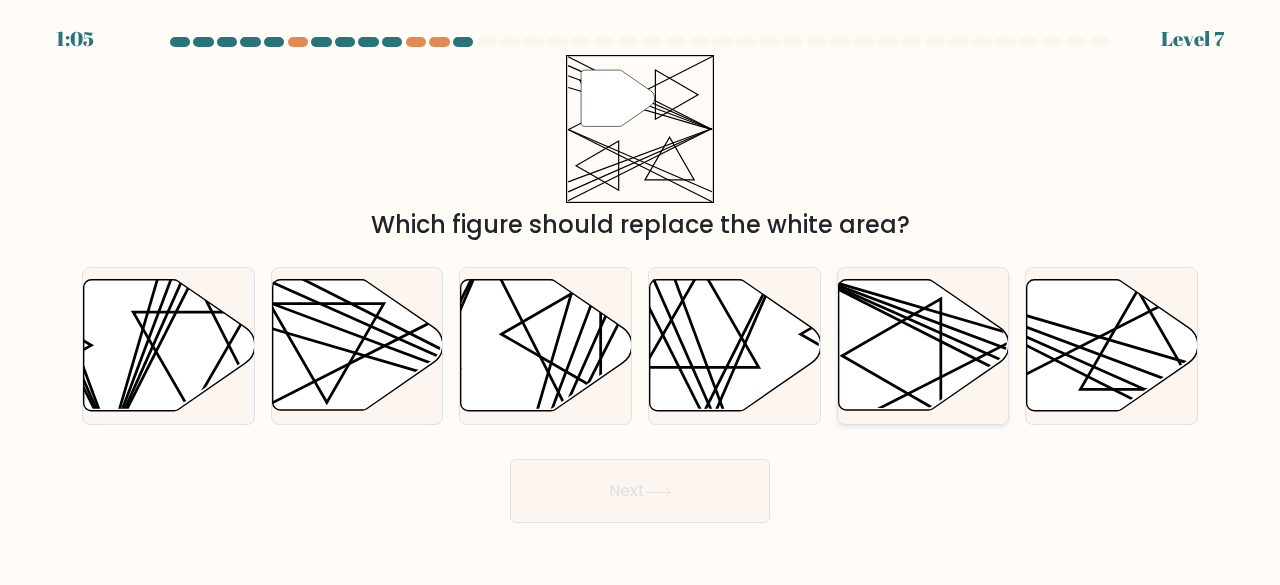 click at bounding box center (923, 345) 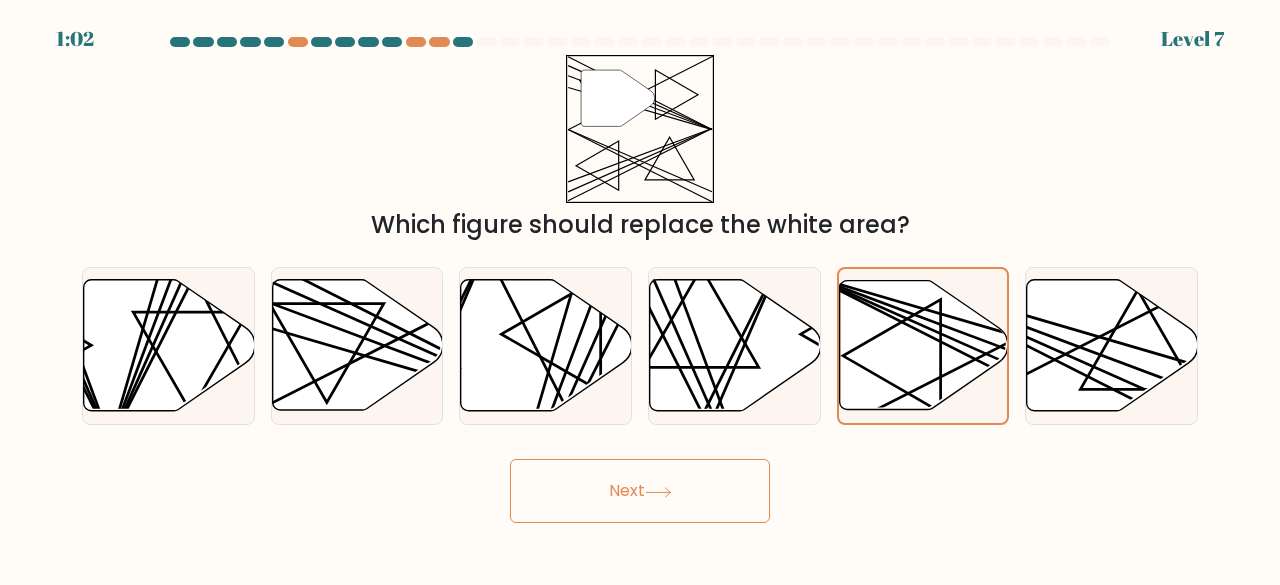 click on "Next" at bounding box center [640, 491] 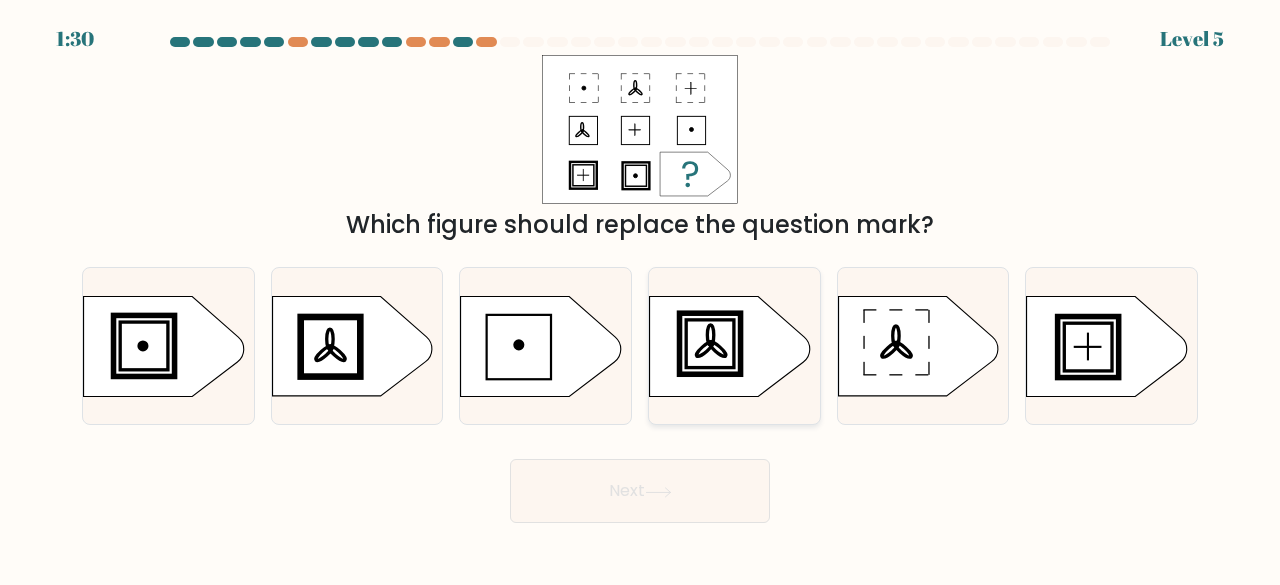 click at bounding box center [709, 343] 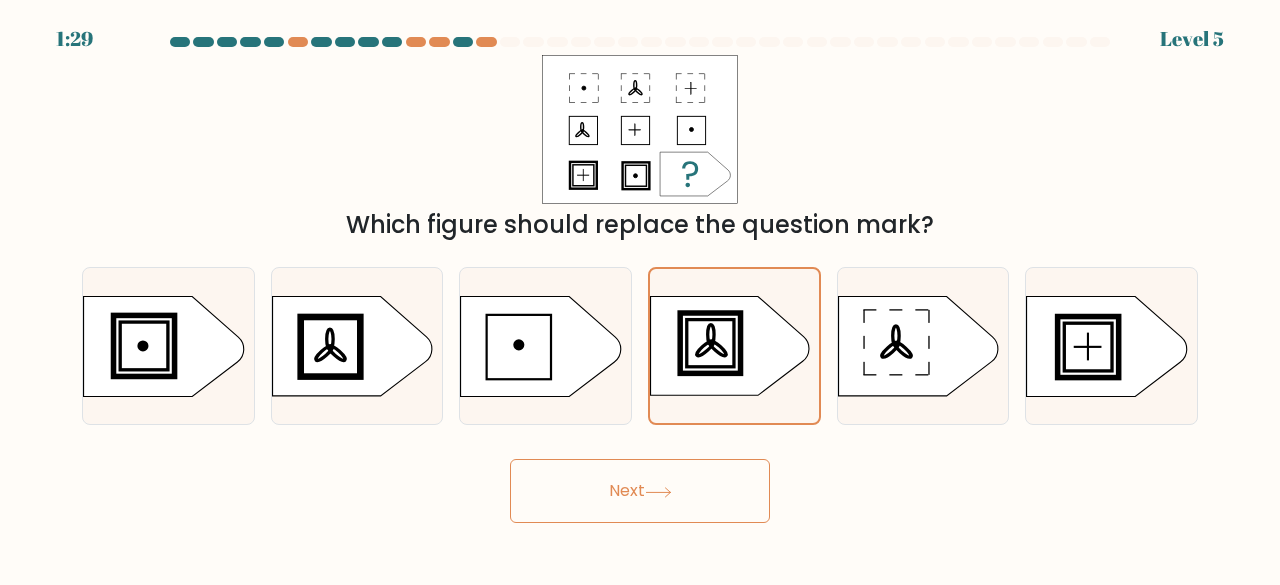 click on "Next" at bounding box center (640, 491) 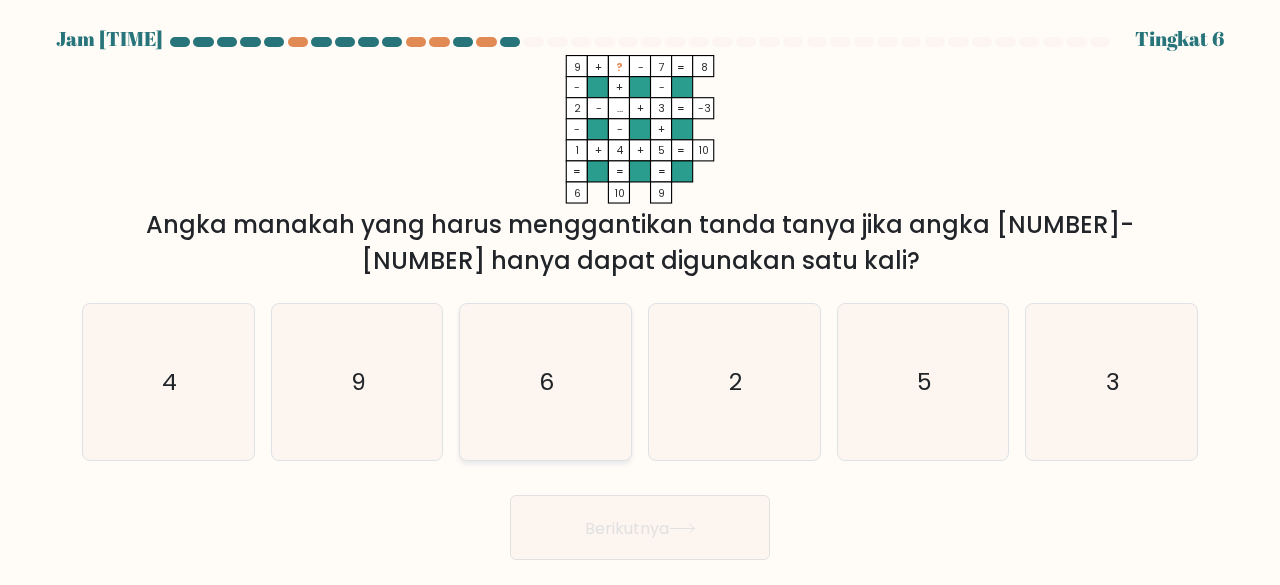 click on "6" at bounding box center [545, 382] 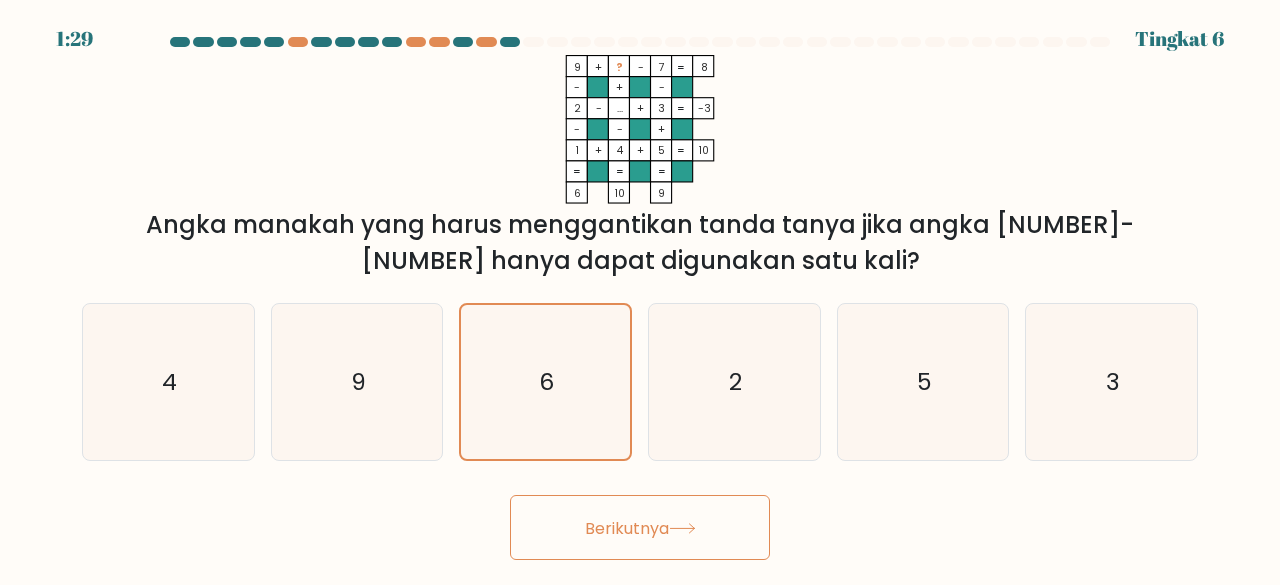 click on "Berikutnya" at bounding box center (640, 527) 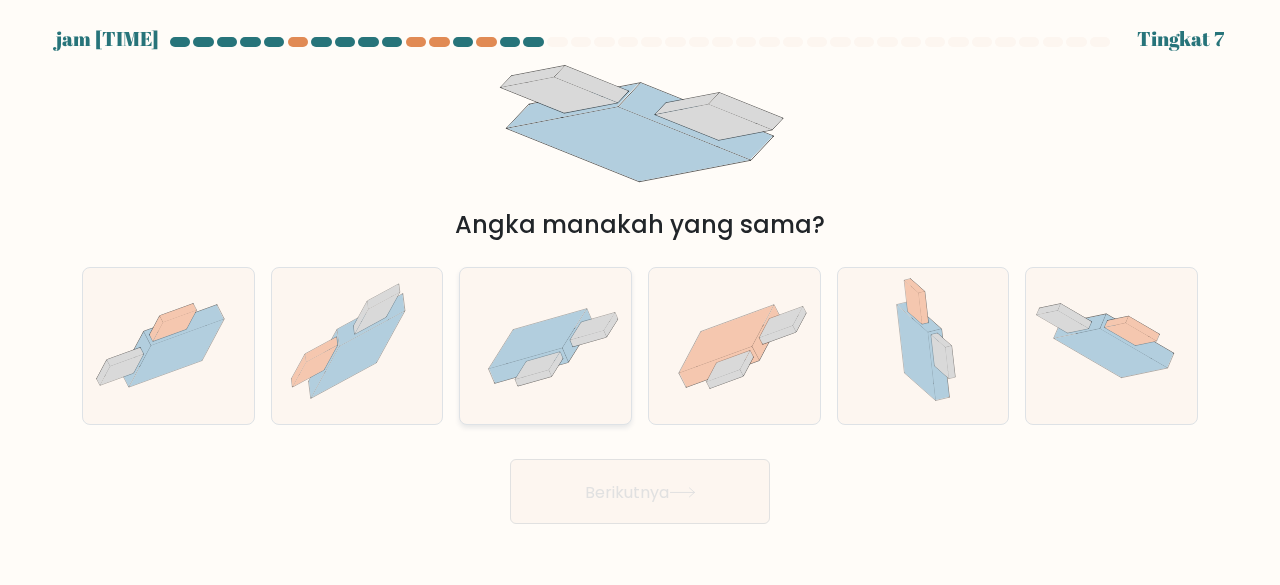 click at bounding box center (545, 346) 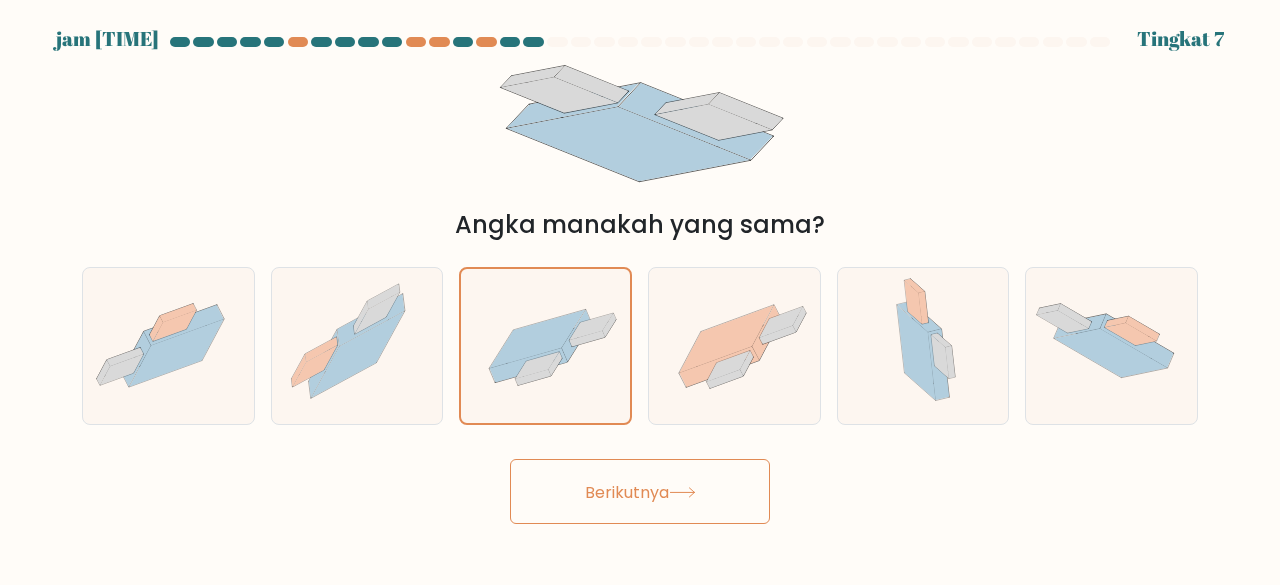 click on "Berikutnya" at bounding box center (627, 491) 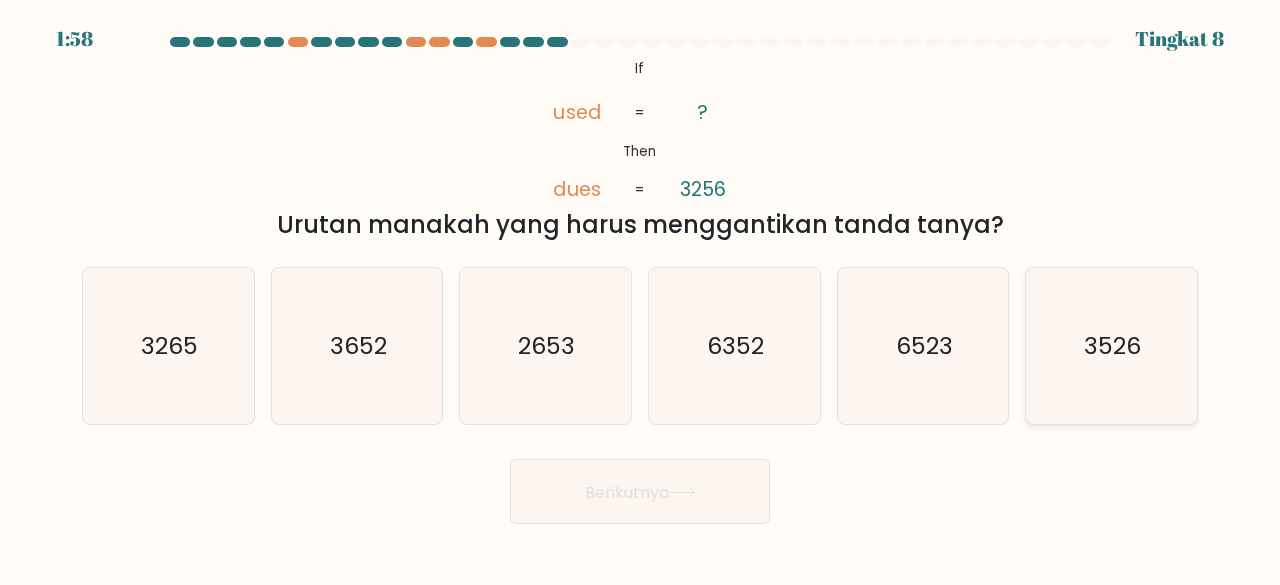 click on "3526" at bounding box center (1113, 345) 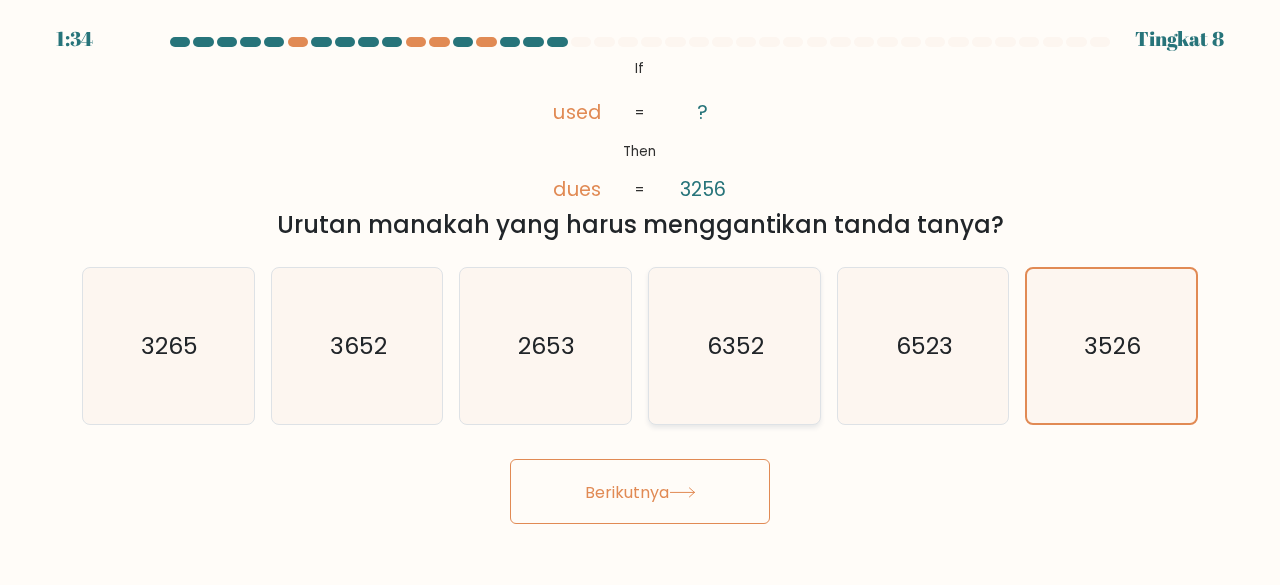 click on "6352" at bounding box center (734, 346) 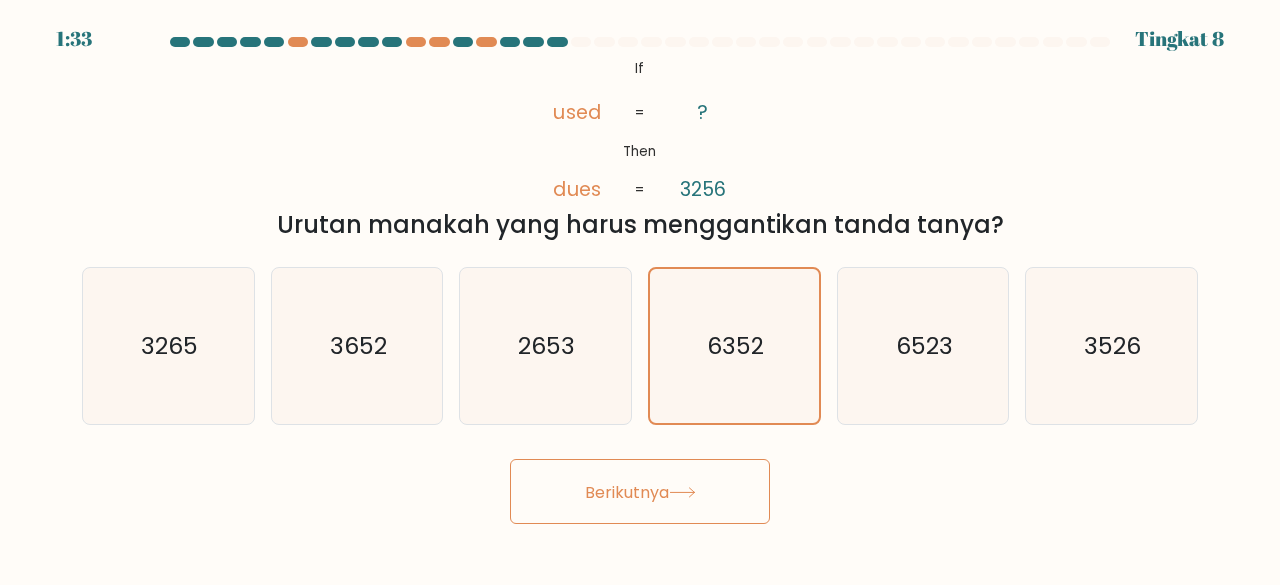click on "Berikutnya" at bounding box center (640, 486) 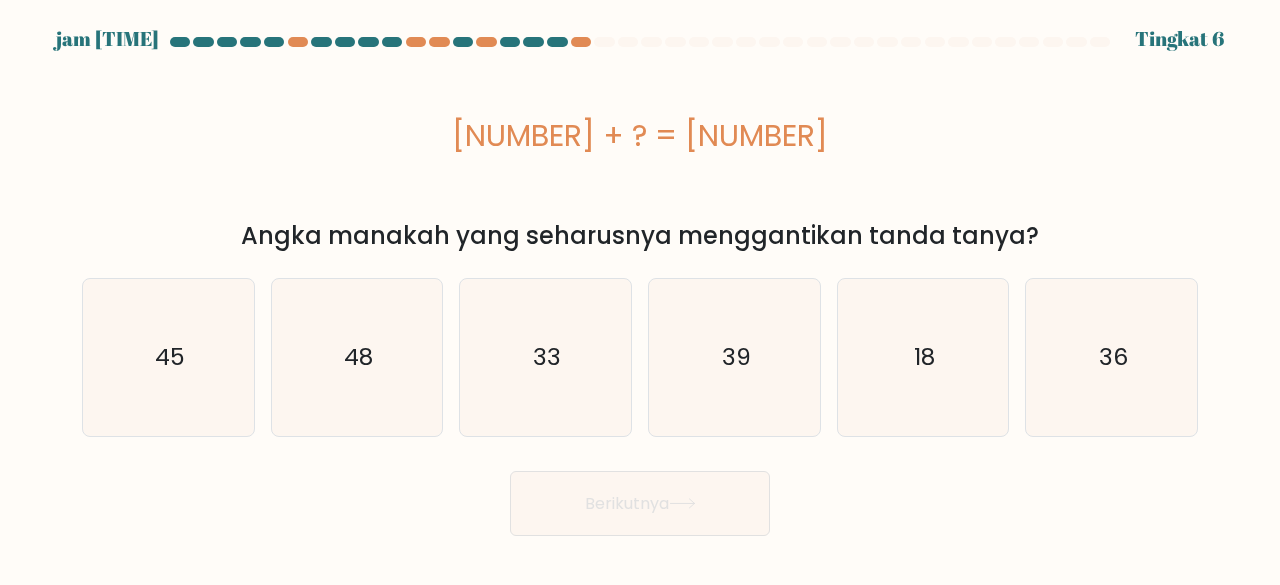 click on "Berikutnya" at bounding box center (640, 498) 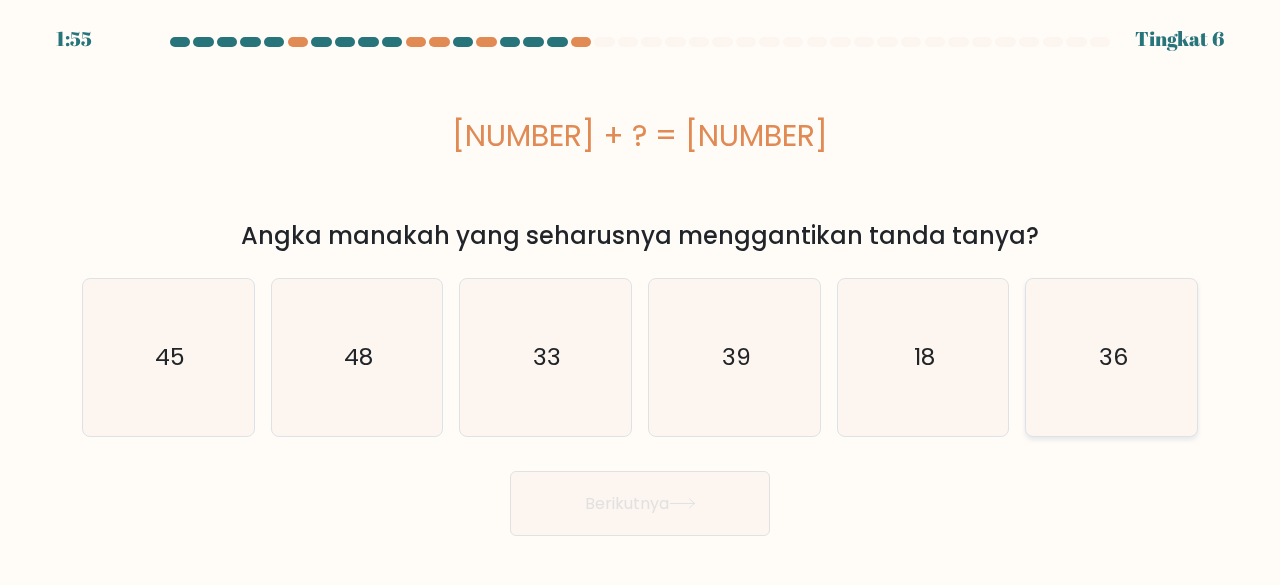 click on "36" at bounding box center [1111, 357] 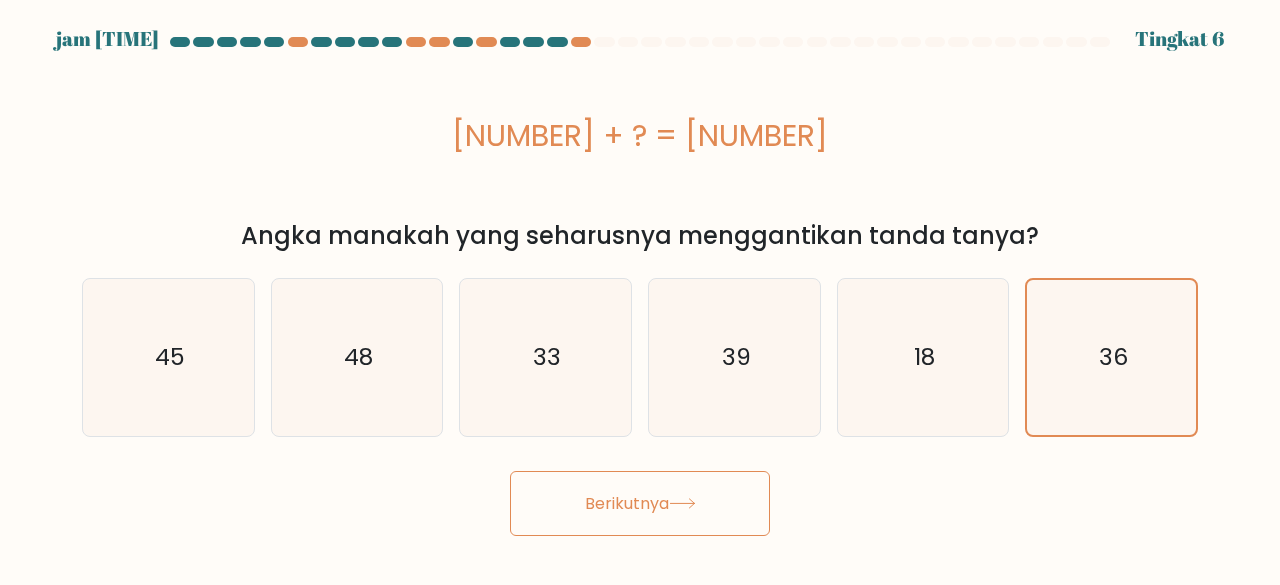 click on "Berikutnya" at bounding box center [627, 503] 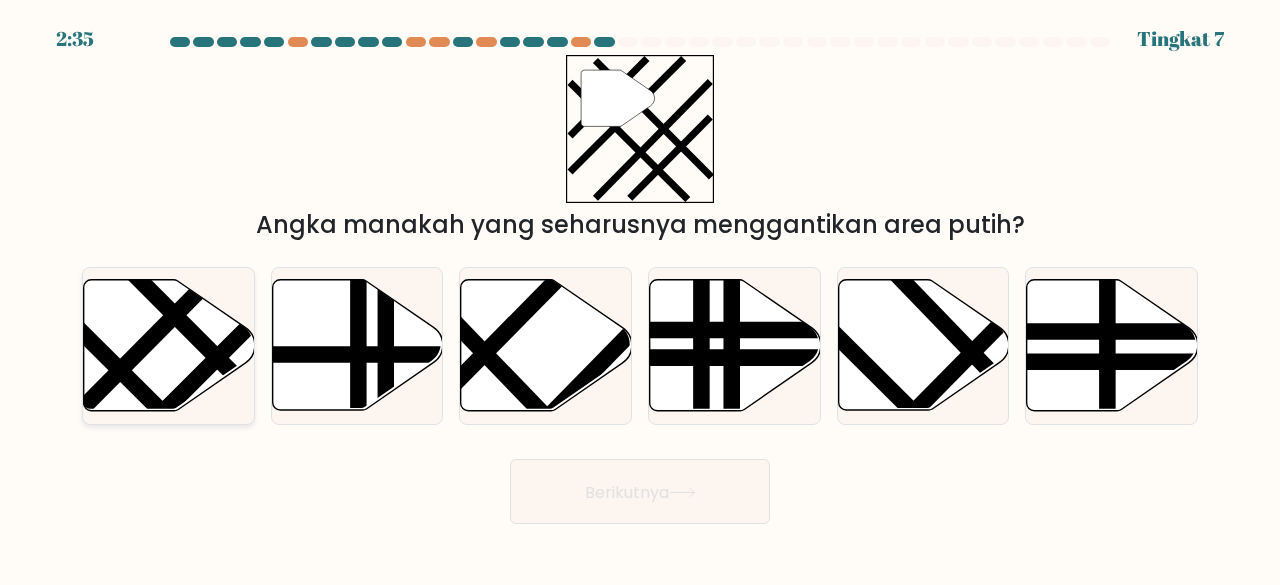 click at bounding box center [169, 345] 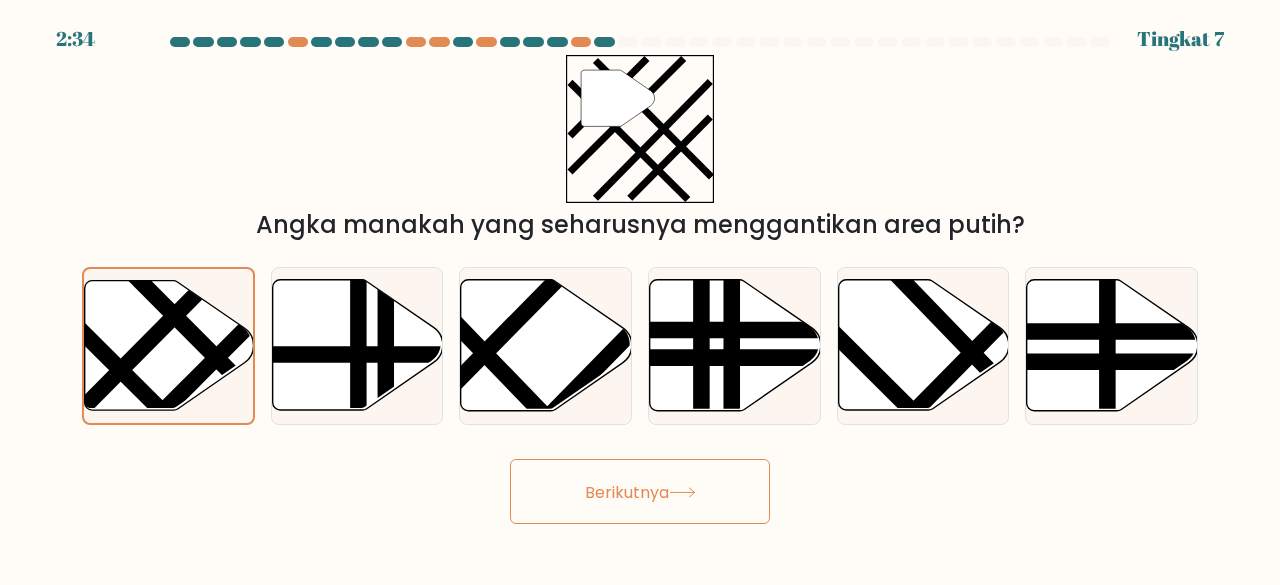 click on "Berikutnya" at bounding box center (627, 491) 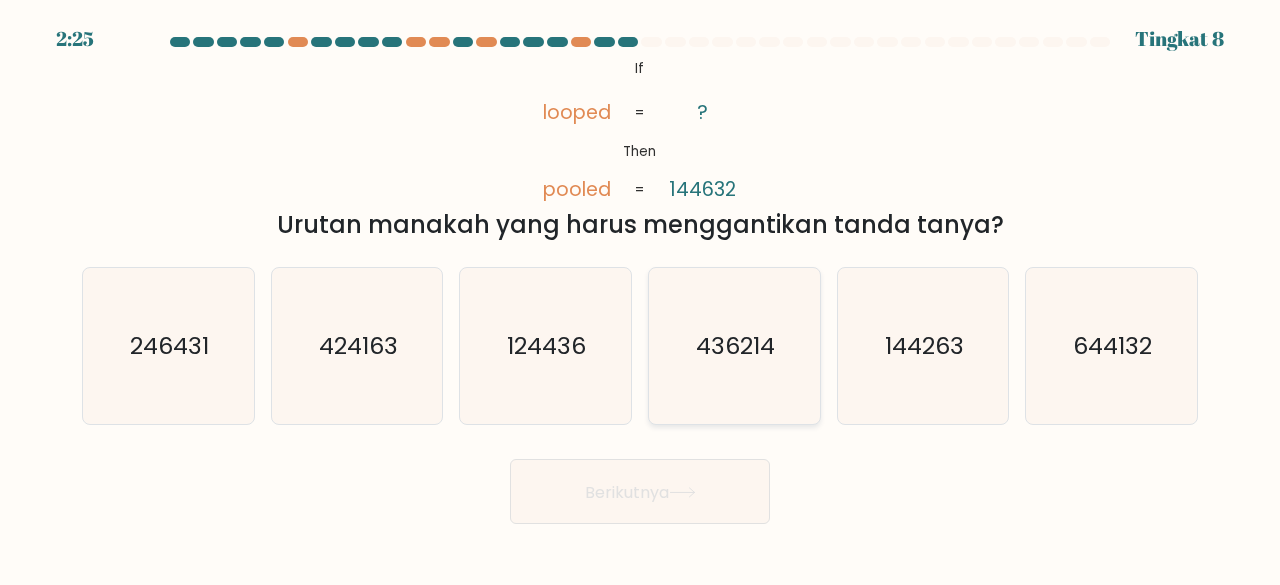 click on "436214" at bounding box center [734, 346] 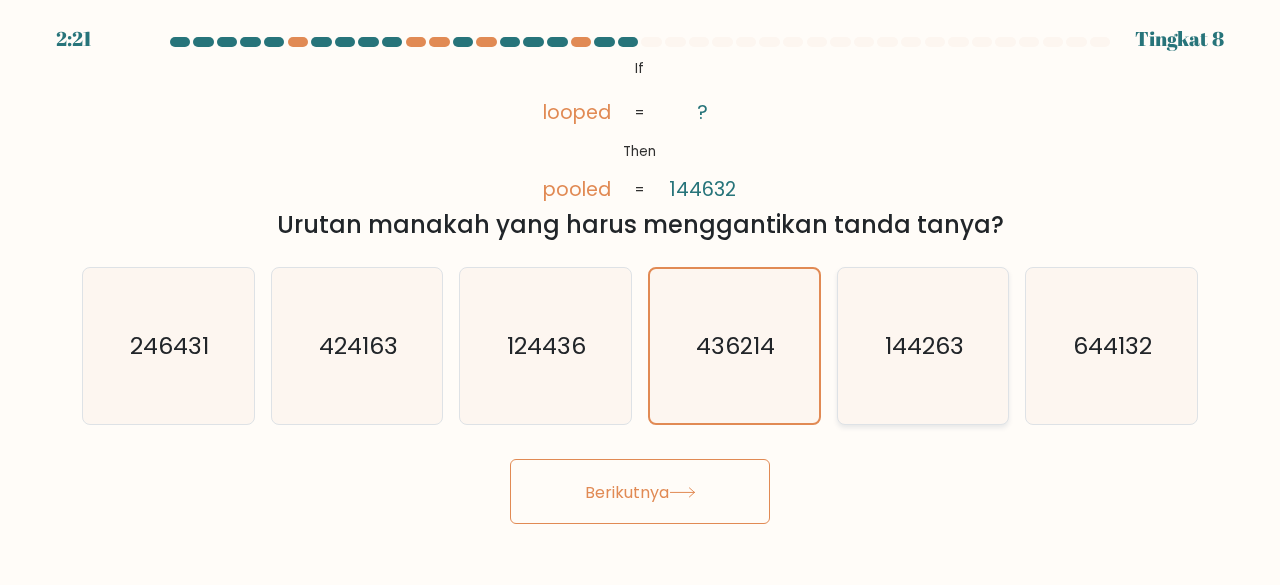 click on "144263" at bounding box center [923, 346] 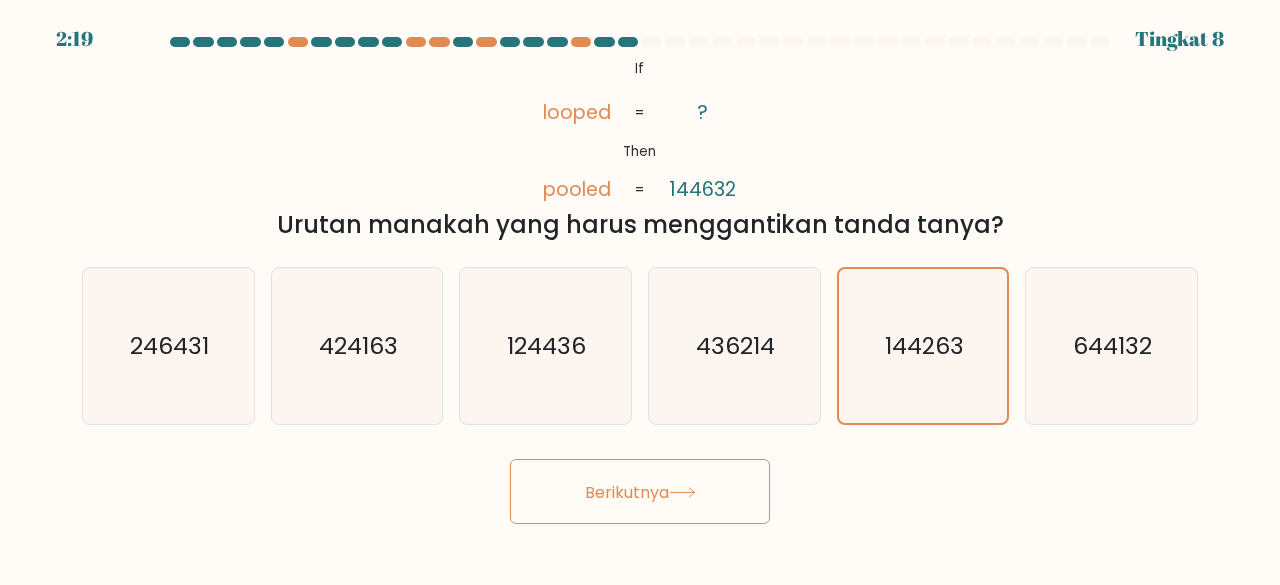 click on "Berikutnya" at bounding box center (640, 491) 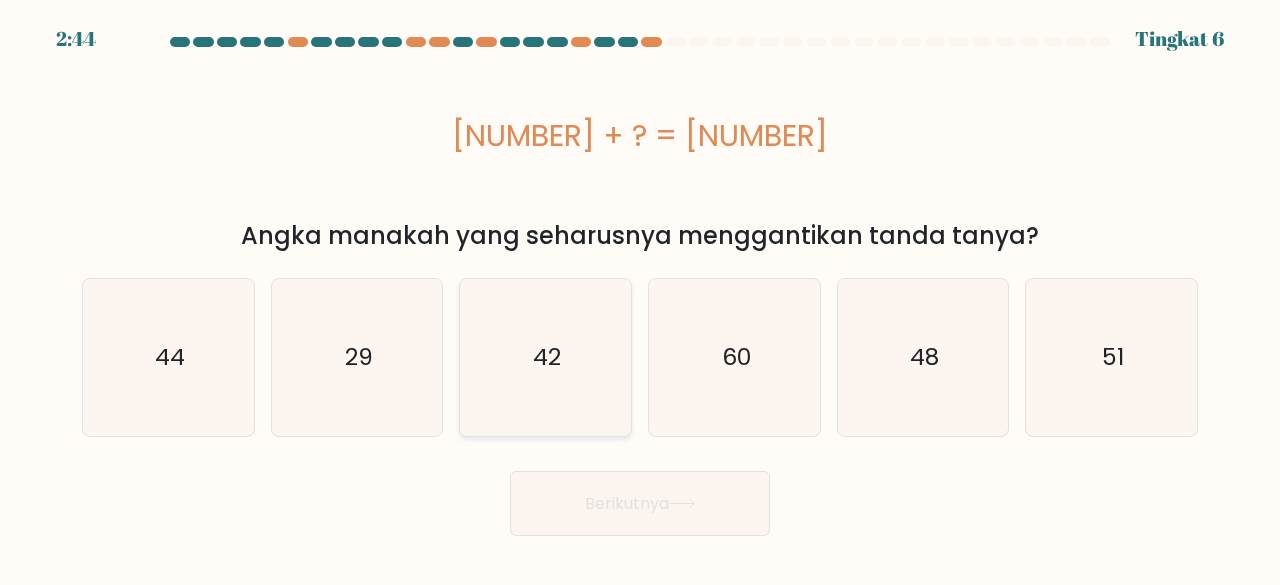 click on "42" at bounding box center [545, 357] 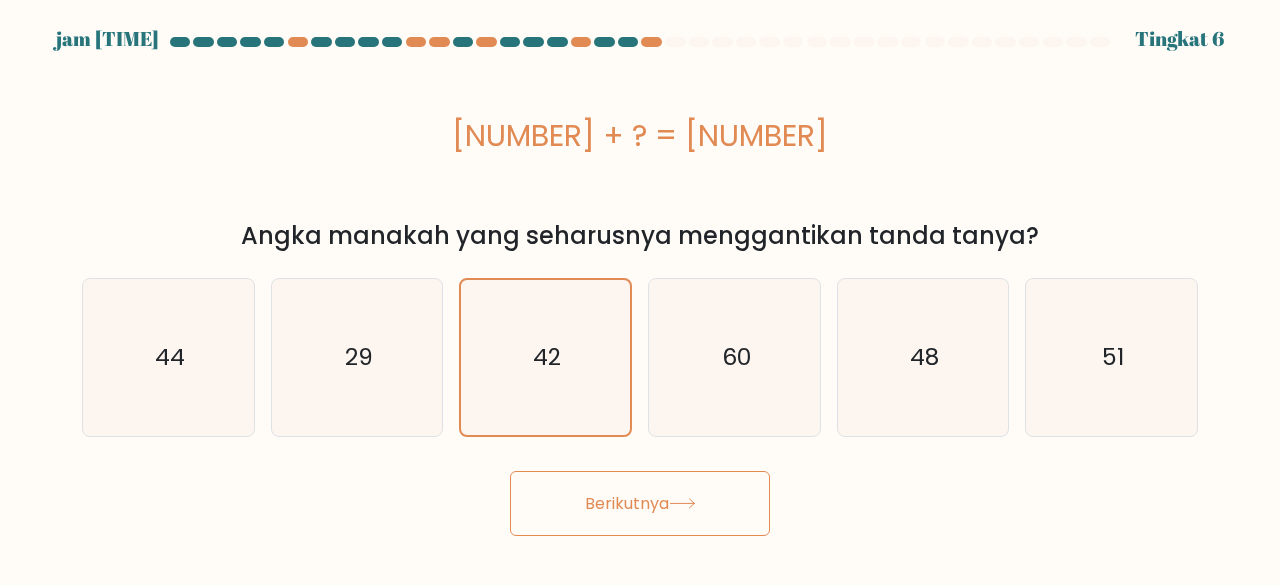 click on "Berikutnya" at bounding box center [640, 503] 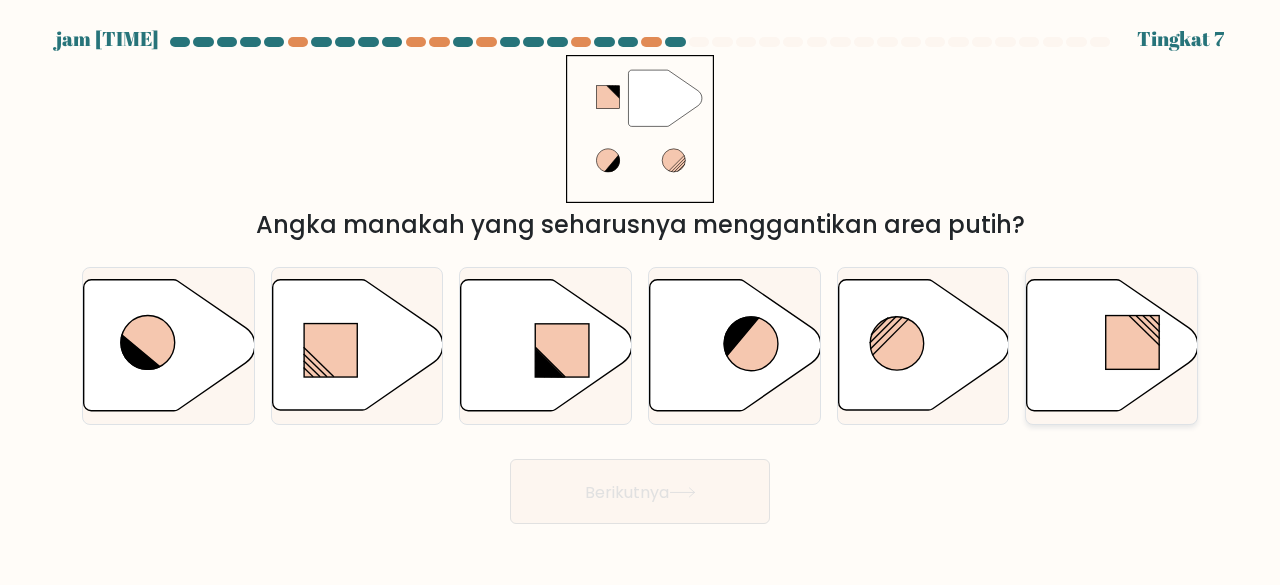 click at bounding box center [1112, 345] 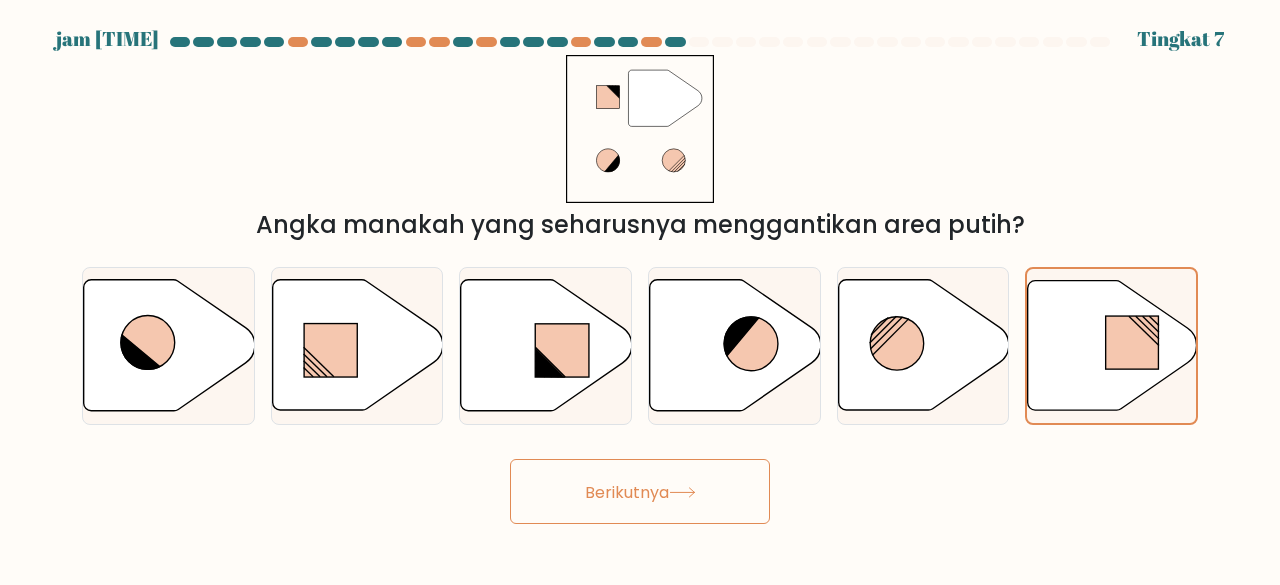 click on "Berikutnya" at bounding box center (640, 491) 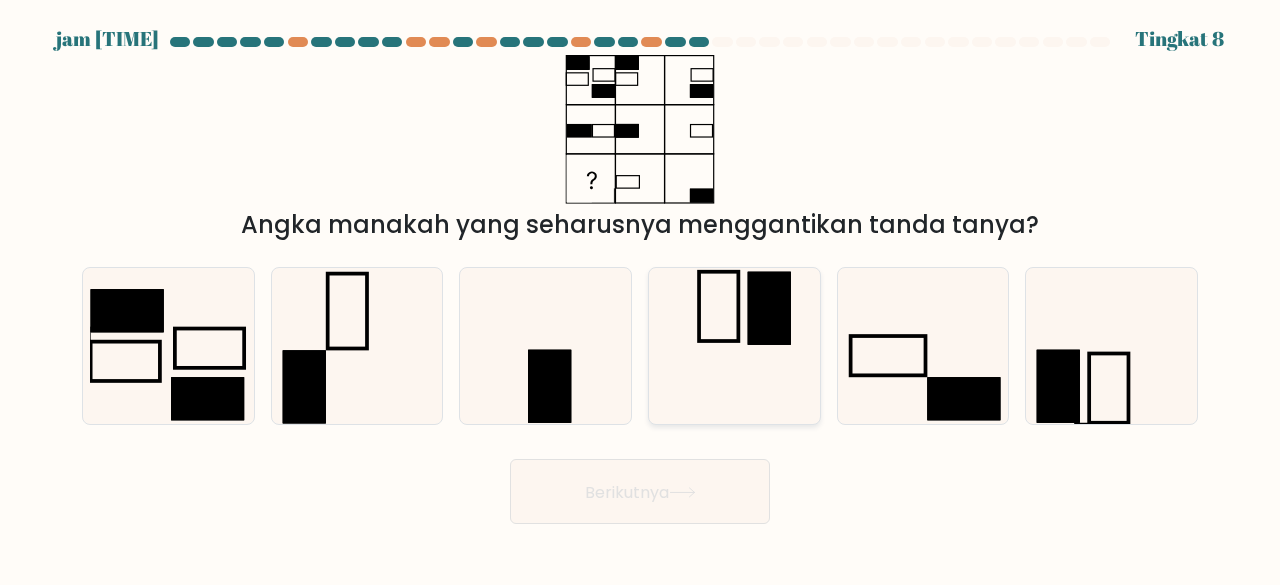 drag, startPoint x: 707, startPoint y: 307, endPoint x: 680, endPoint y: 362, distance: 61.269894 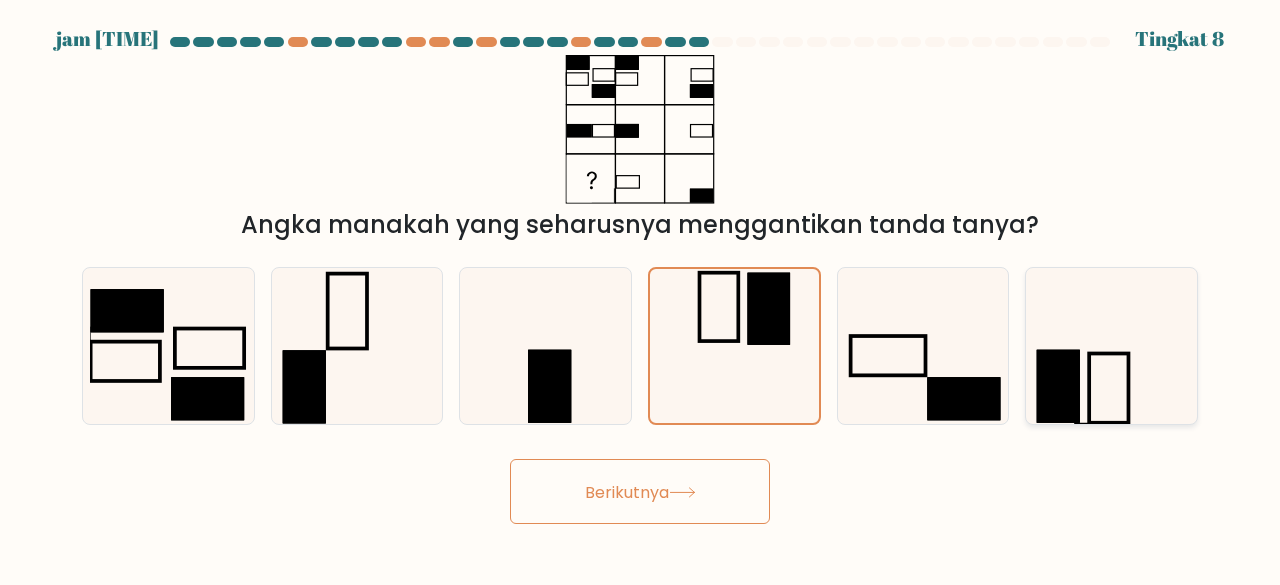 click at bounding box center [1058, 386] 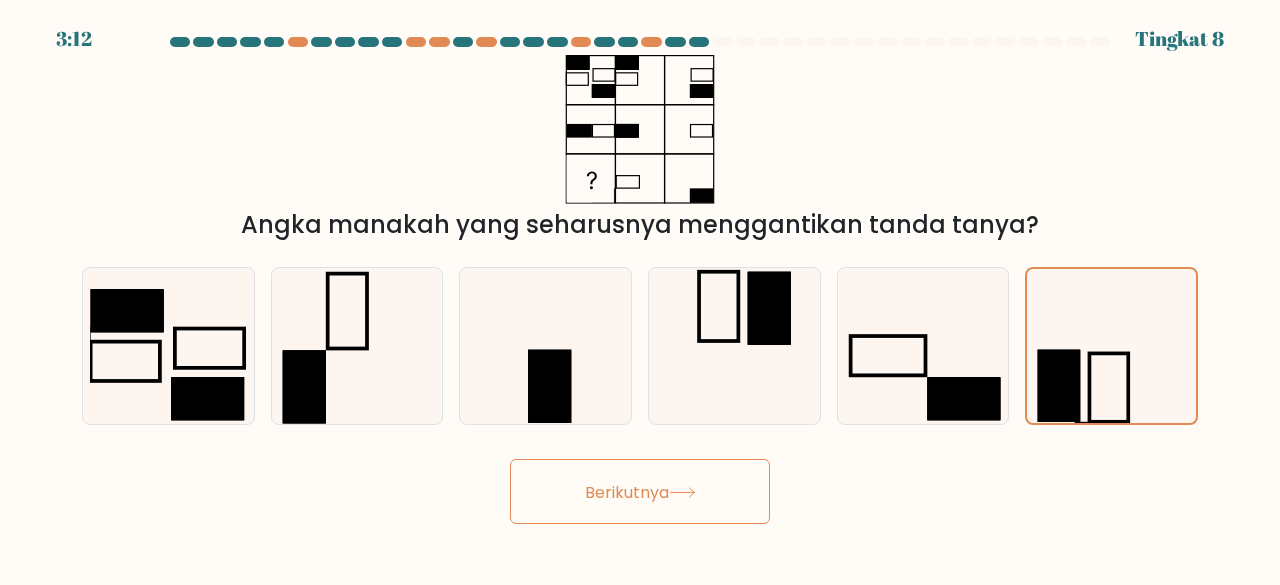 click on "Berikutnya" at bounding box center [627, 491] 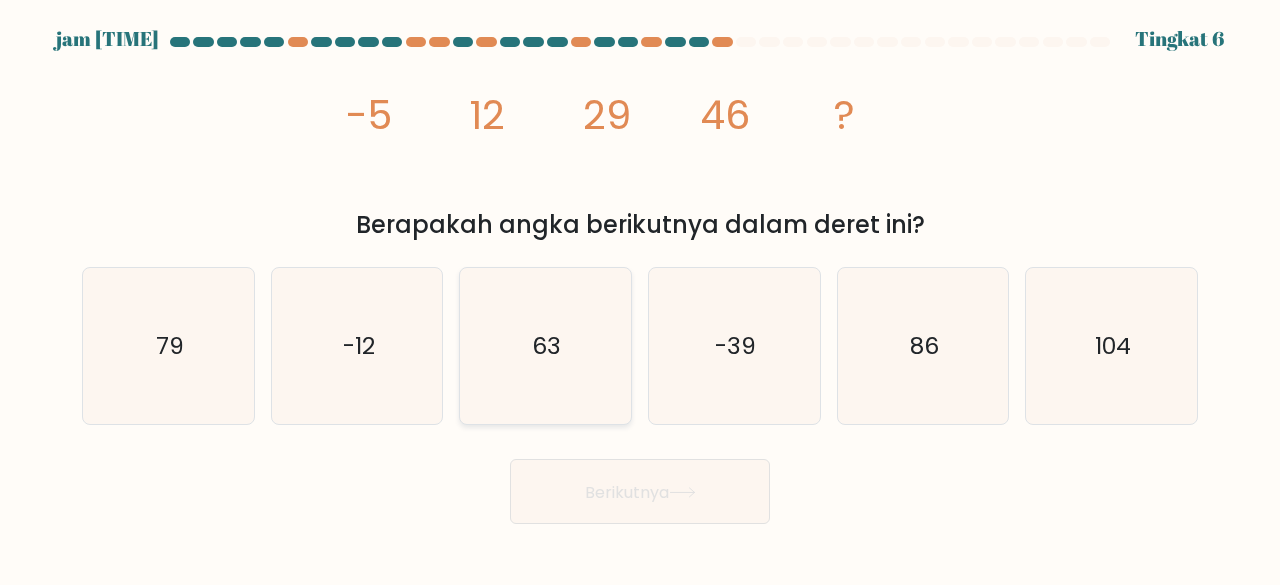 click on "63" at bounding box center [547, 345] 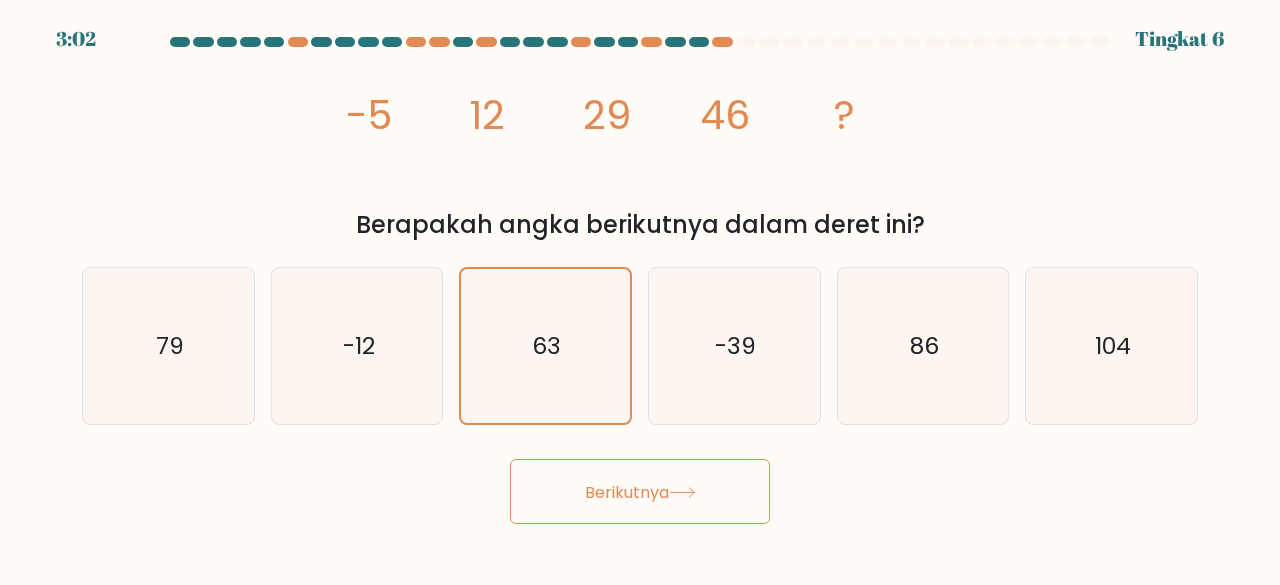 drag, startPoint x: 660, startPoint y: 464, endPoint x: 666, endPoint y: 474, distance: 11.661903 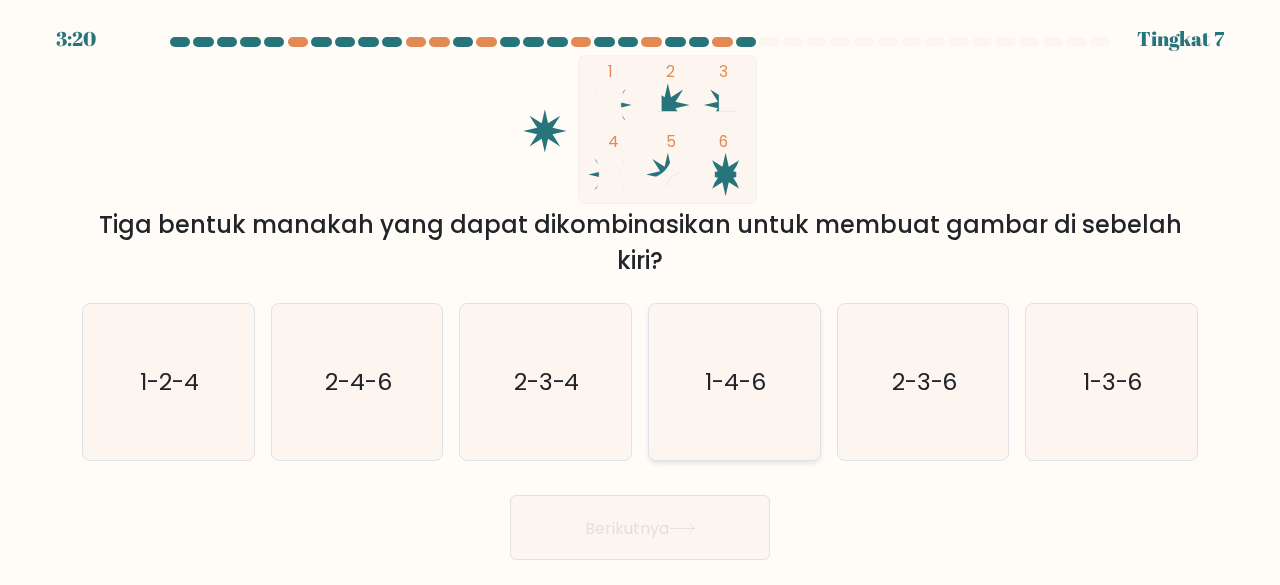 click on "1-4-6" at bounding box center (734, 382) 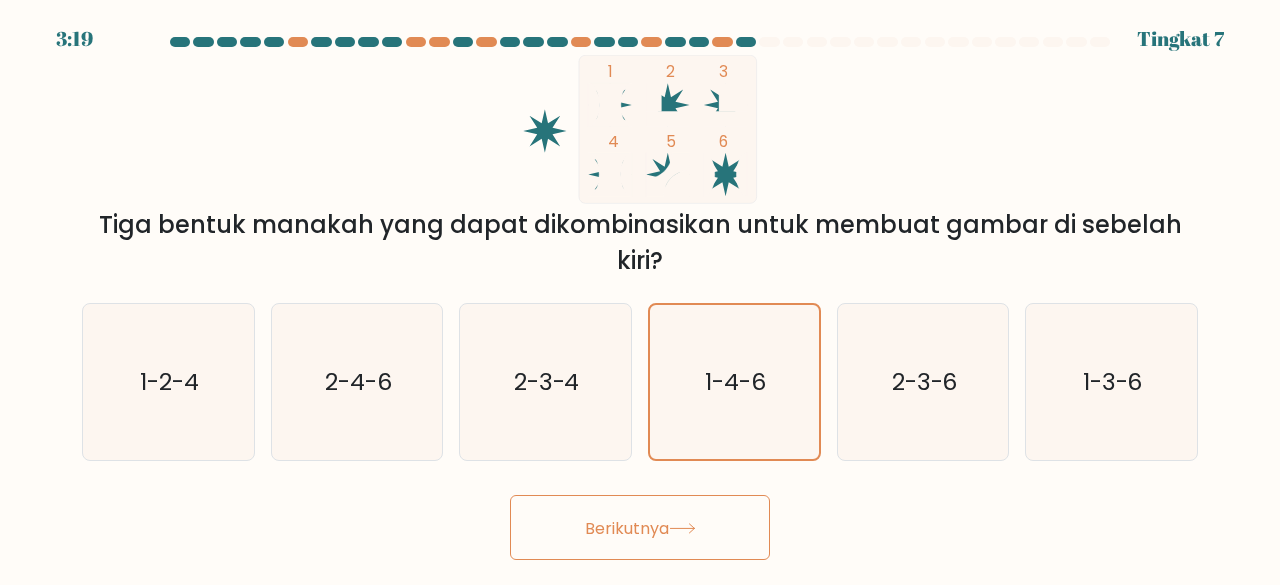 click at bounding box center [682, 528] 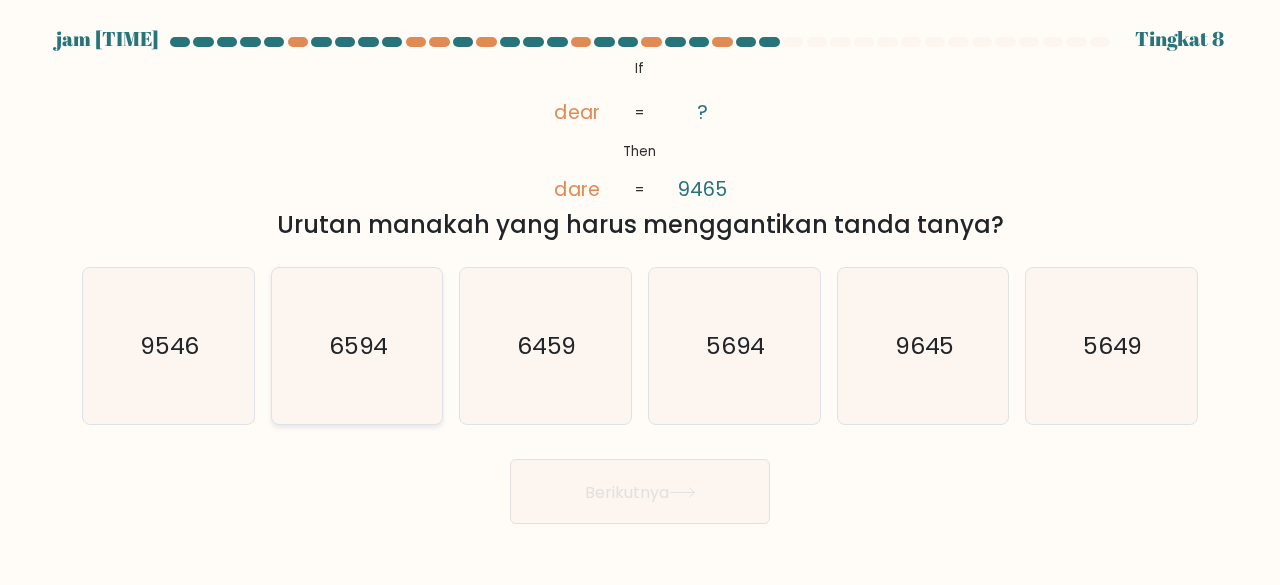 click on "6594" at bounding box center [357, 346] 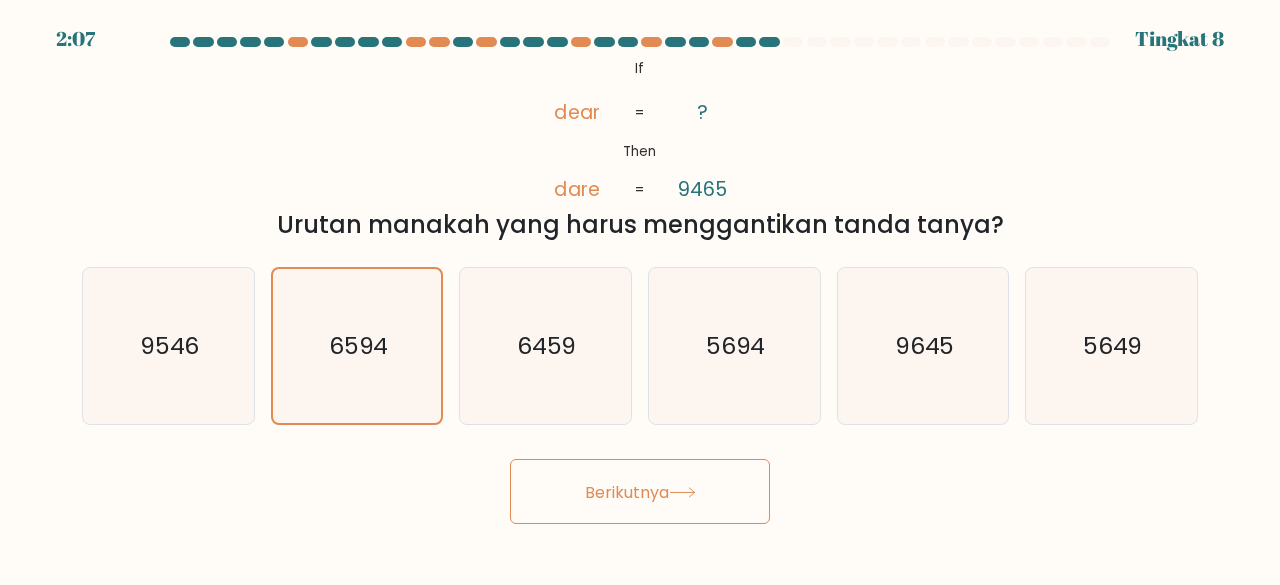 click on "Berikutnya" at bounding box center (640, 491) 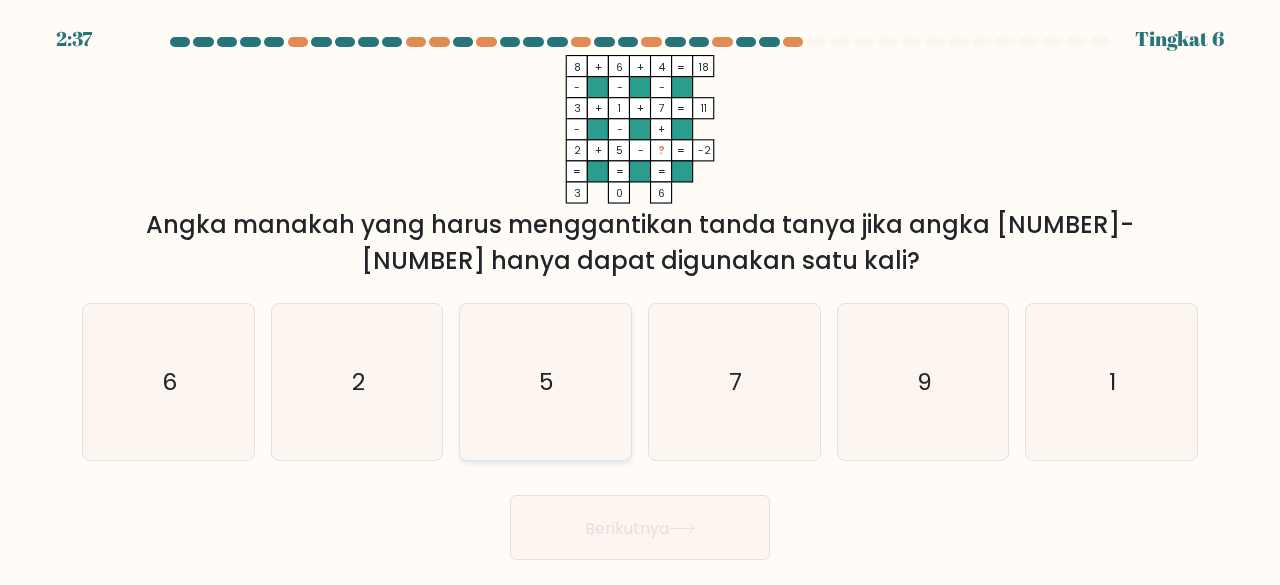 click on "5" at bounding box center (545, 382) 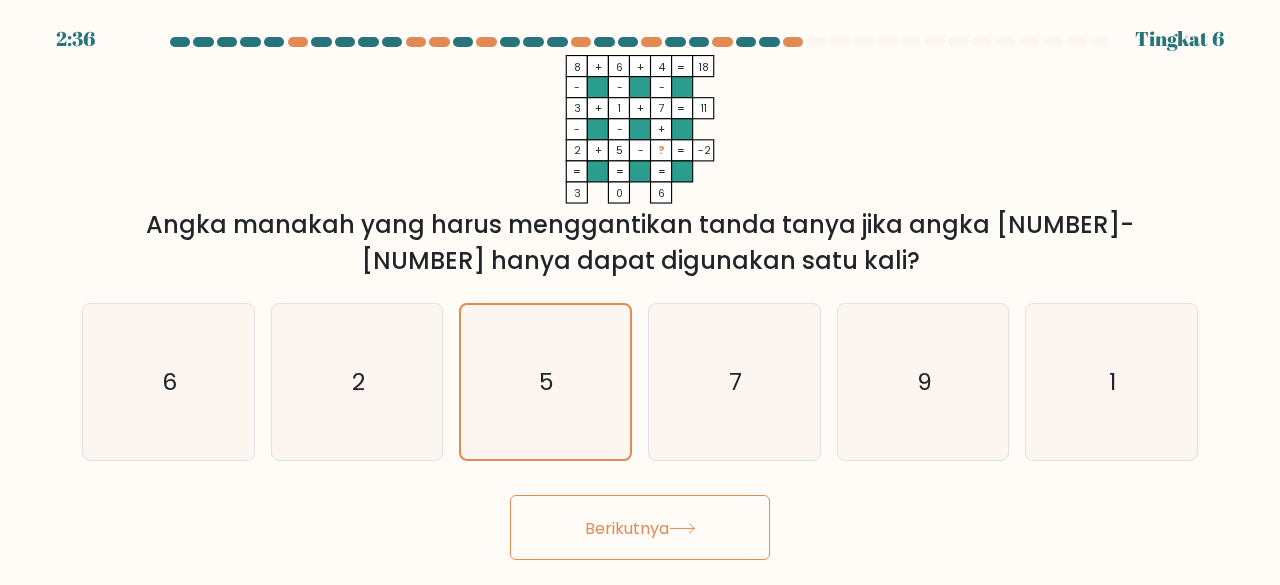 click on "Berikutnya" at bounding box center (640, 527) 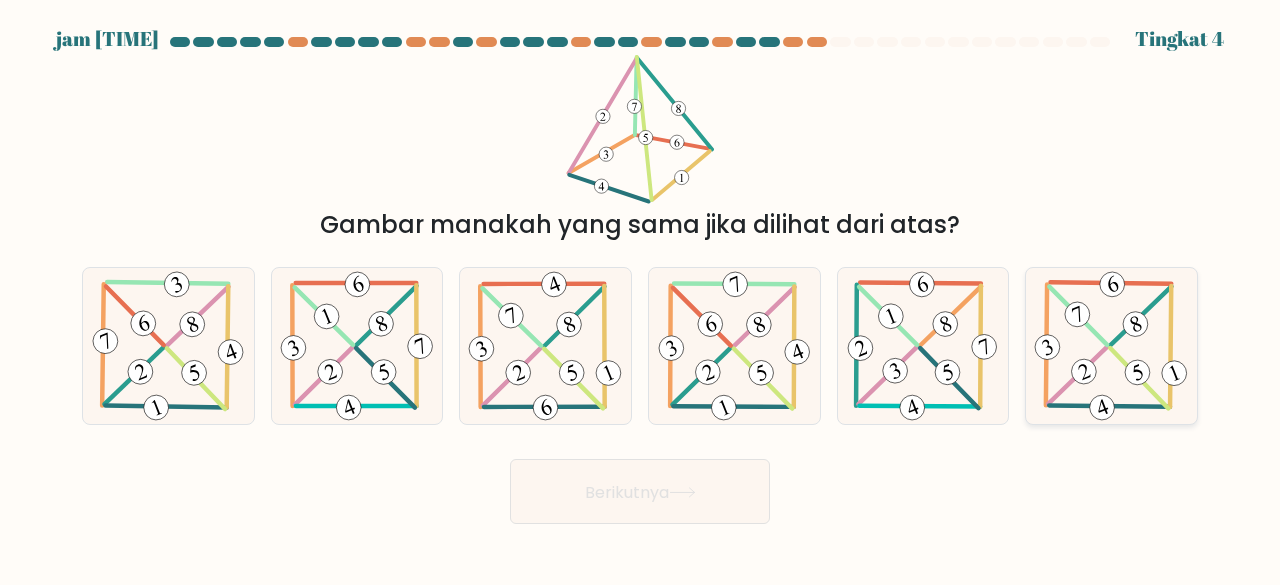 click at bounding box center (1046, 345) 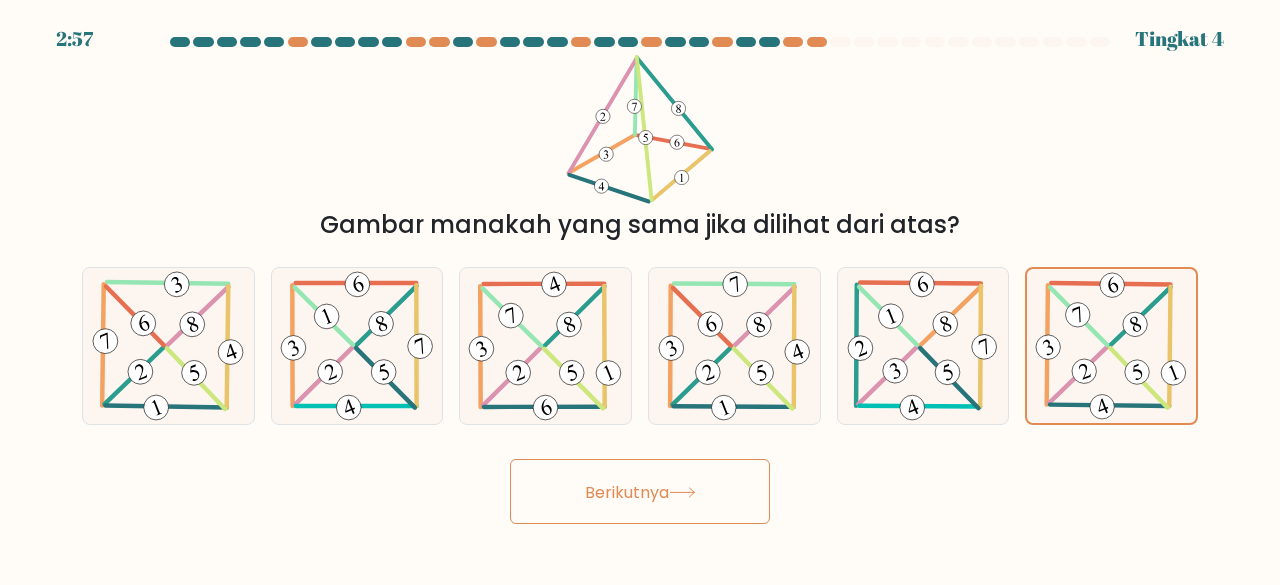 click on "Berikutnya" at bounding box center [640, 491] 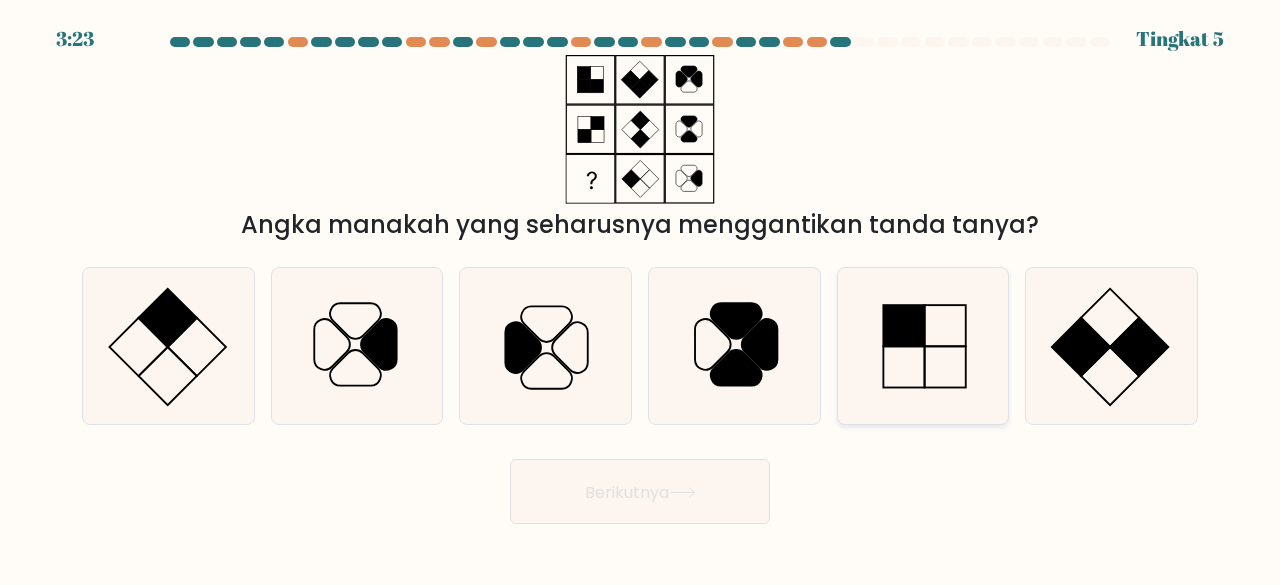 click at bounding box center (923, 346) 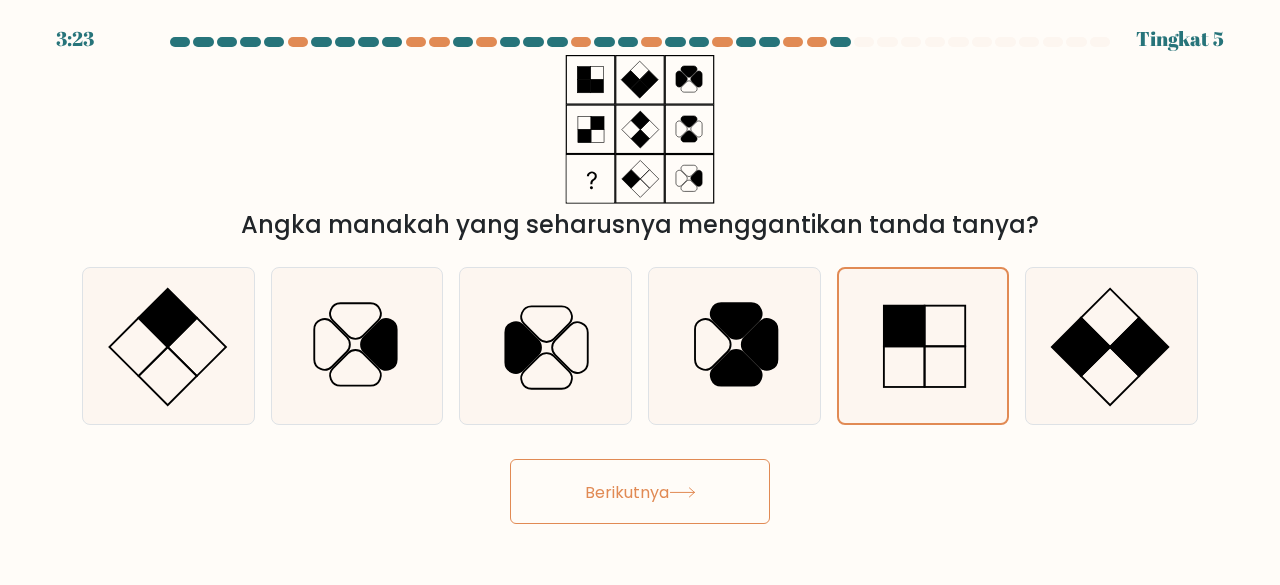 click at bounding box center [682, 492] 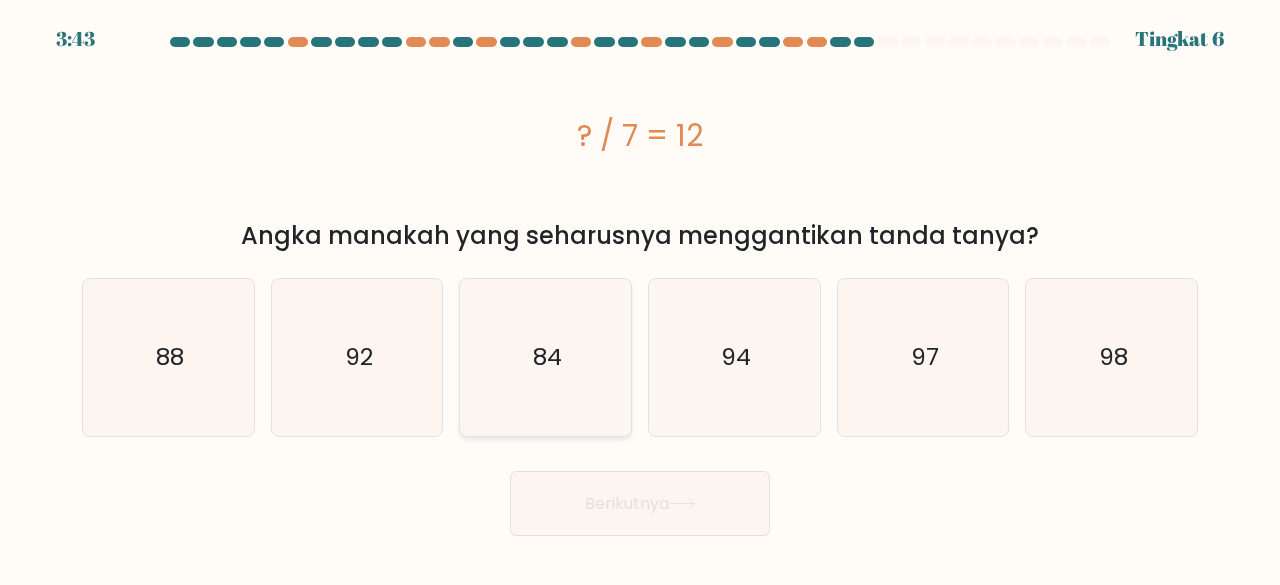 click on "84" at bounding box center (545, 357) 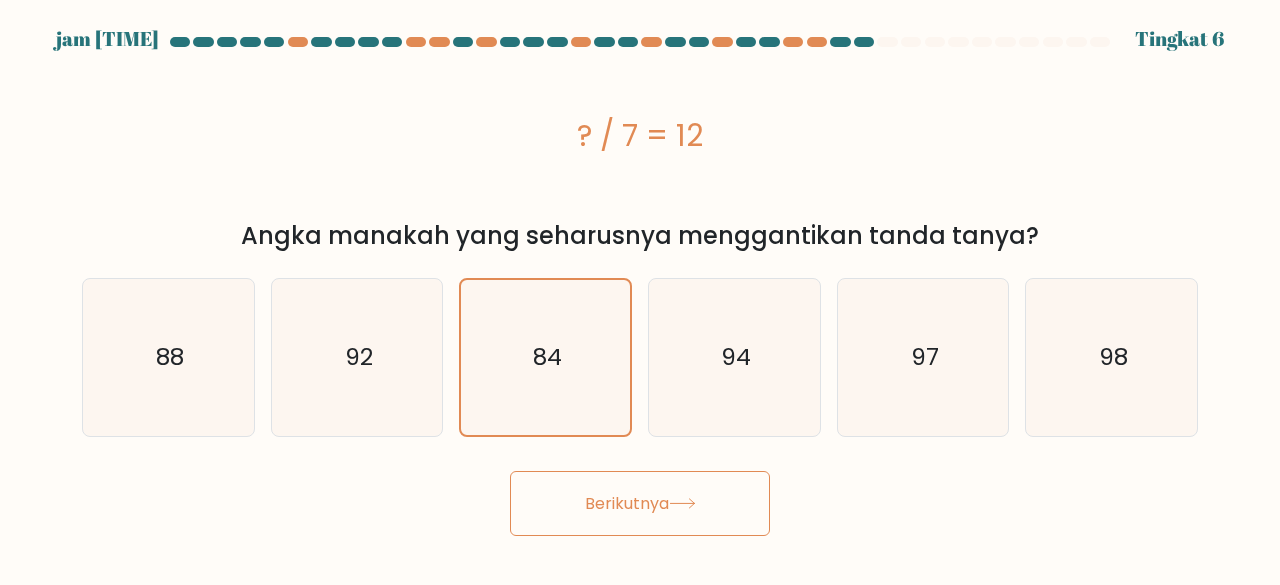click on "Berikutnya" at bounding box center [627, 503] 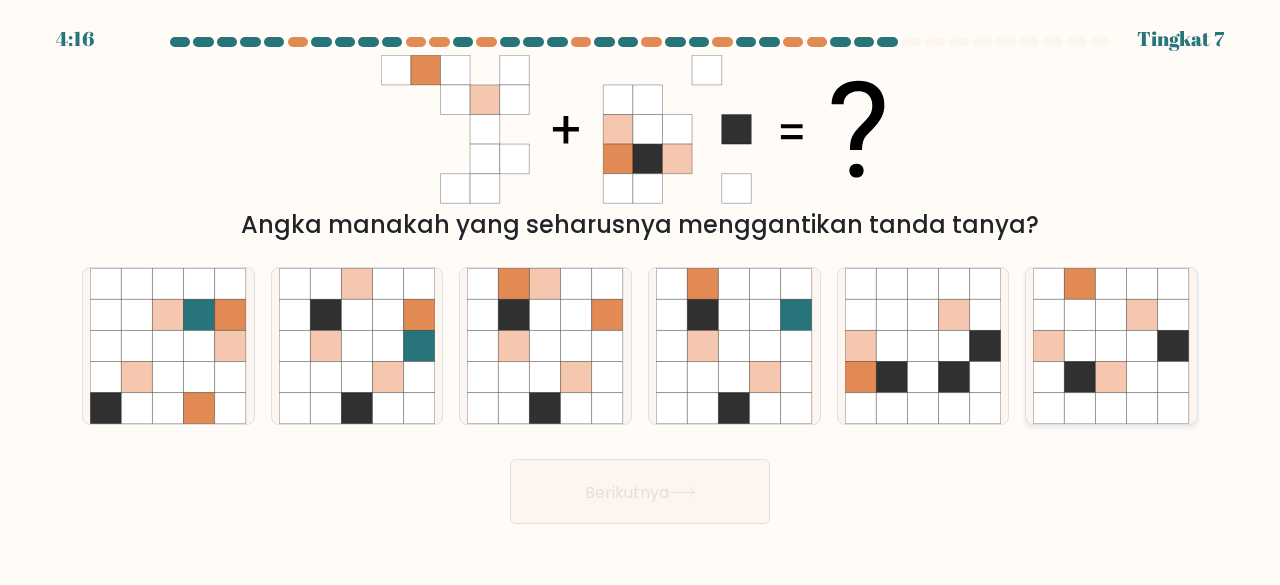 click at bounding box center (1111, 346) 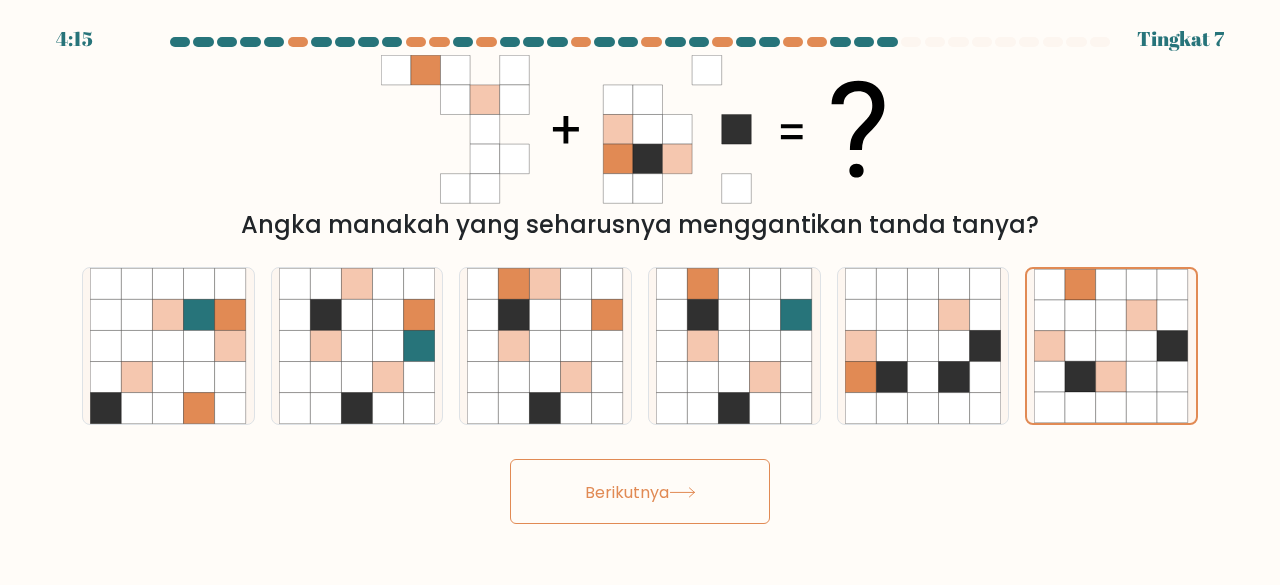 click on "Berikutnya" at bounding box center [640, 491] 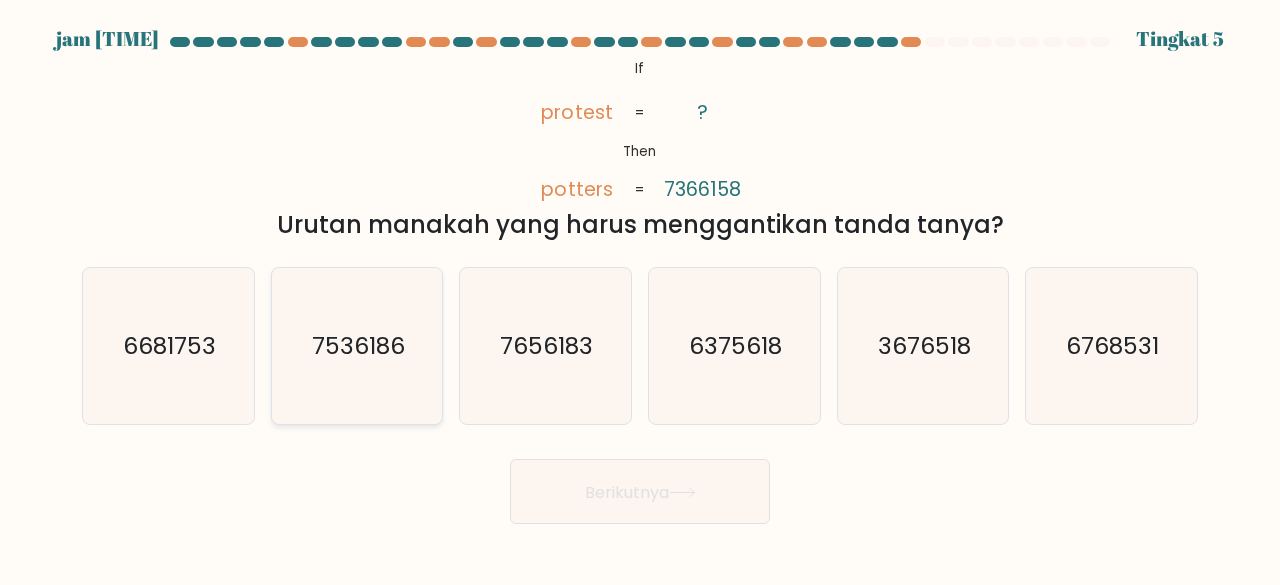 click on "7536186" at bounding box center [358, 345] 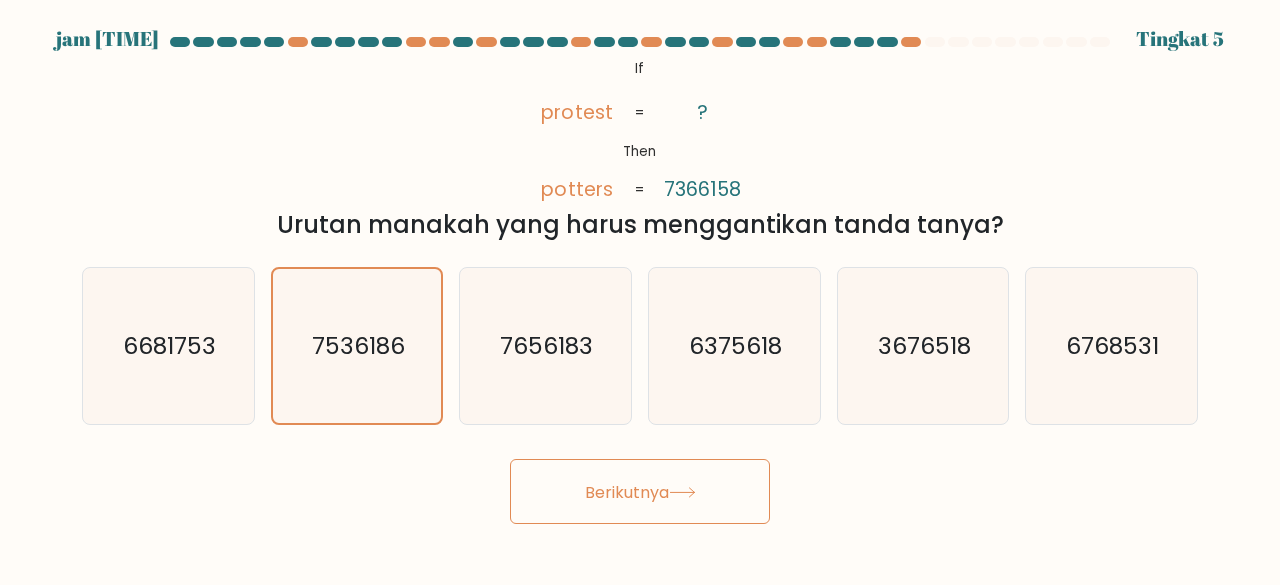 click on "Berikutnya" at bounding box center (640, 491) 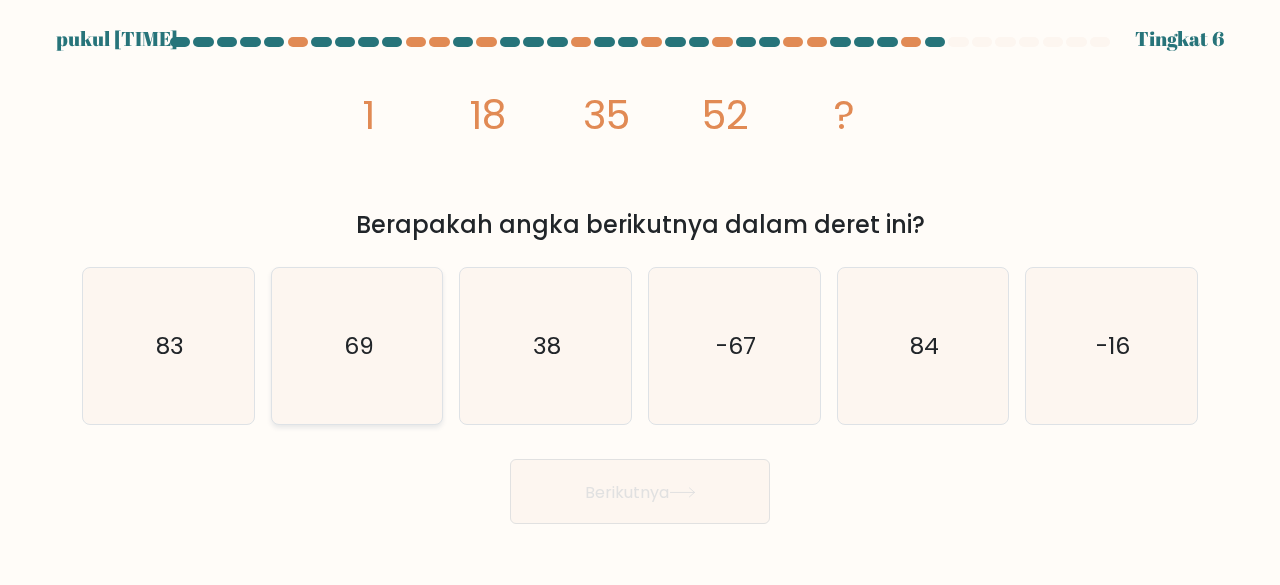 drag, startPoint x: 317, startPoint y: 317, endPoint x: 340, endPoint y: 331, distance: 26.925823 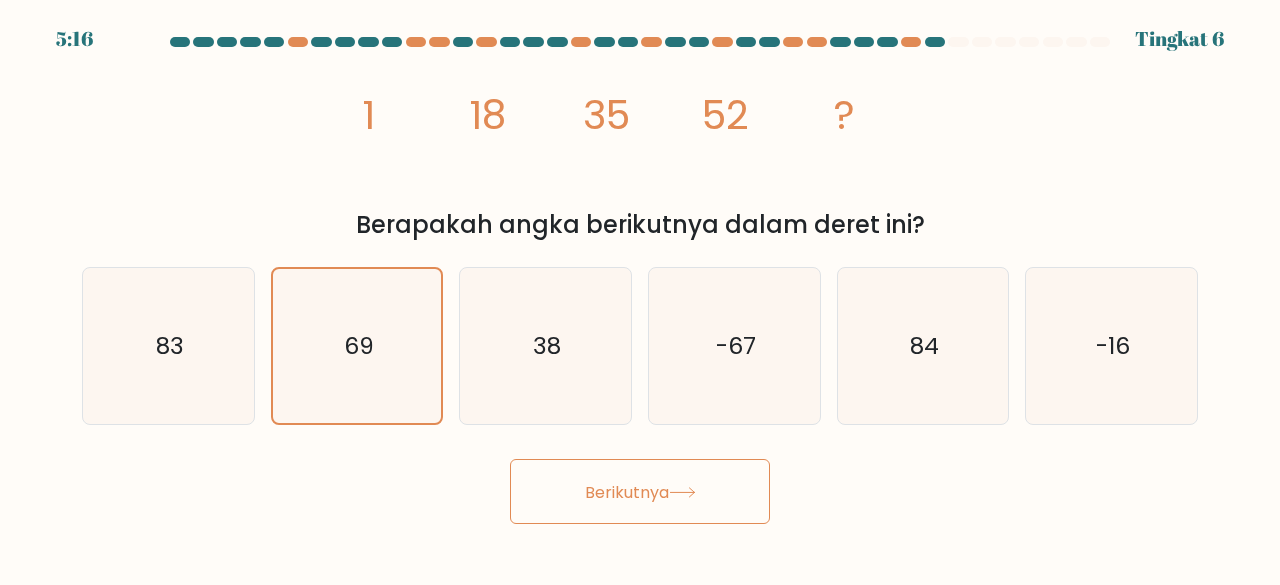 click on "Berikutnya" at bounding box center (640, 491) 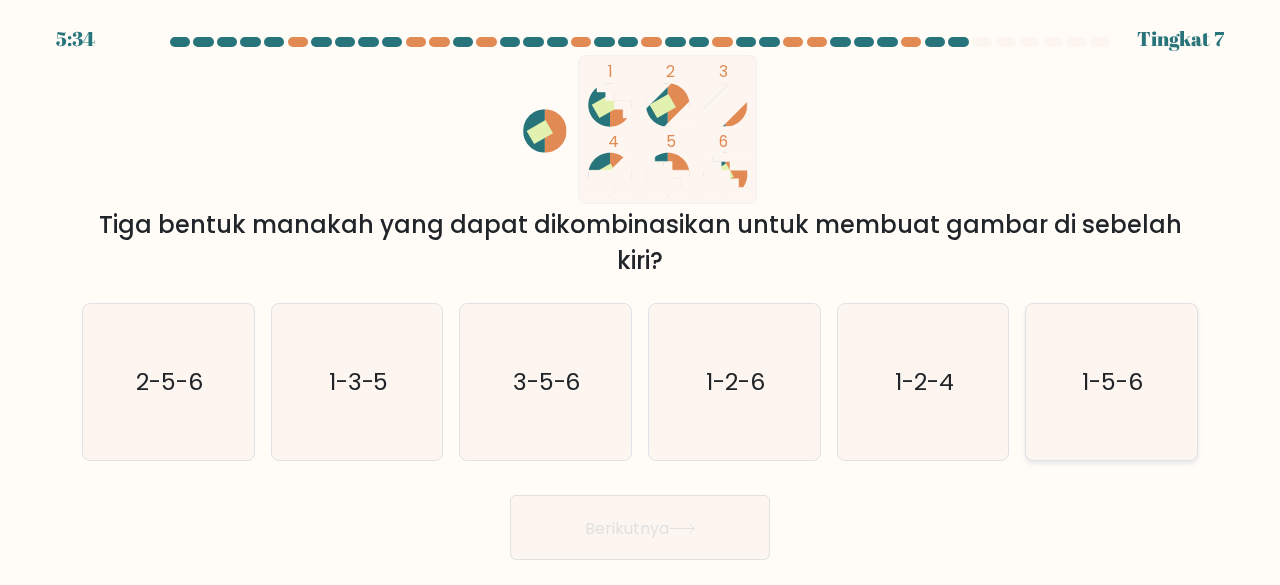 click on "1-5-6" at bounding box center [1111, 382] 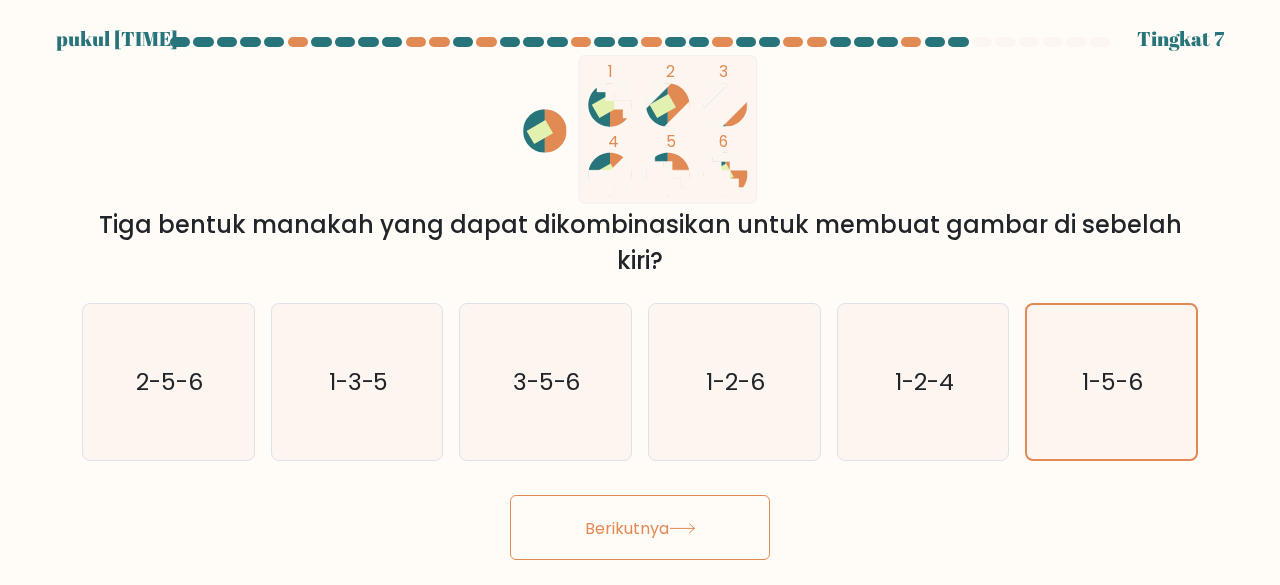 click on "Berikutnya" at bounding box center (640, 527) 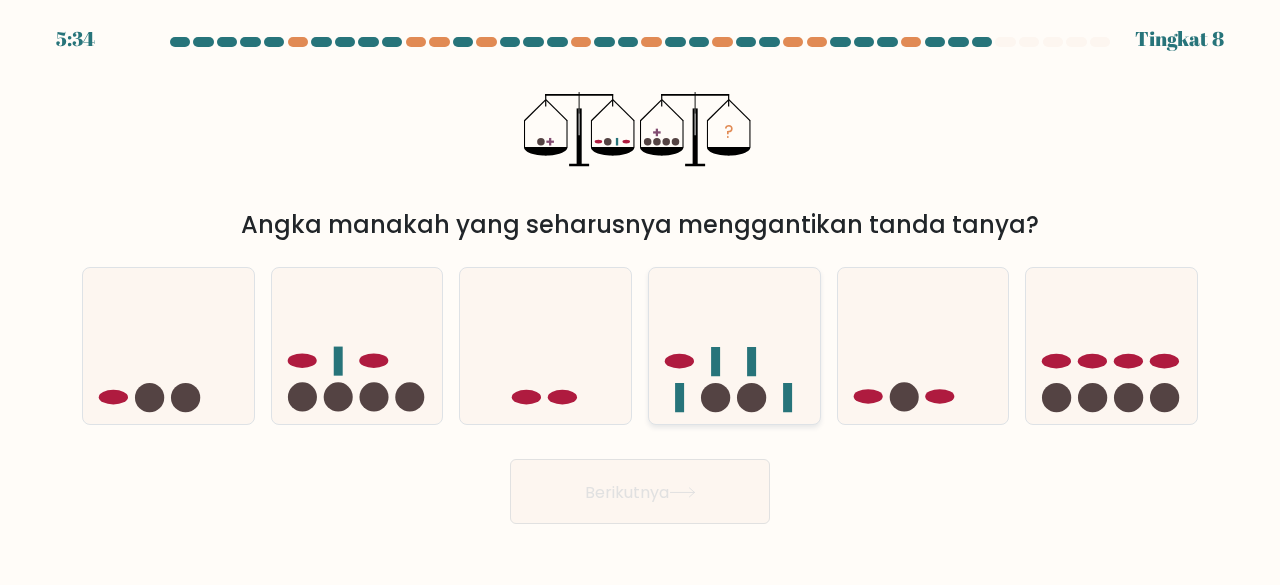 click at bounding box center (734, 345) 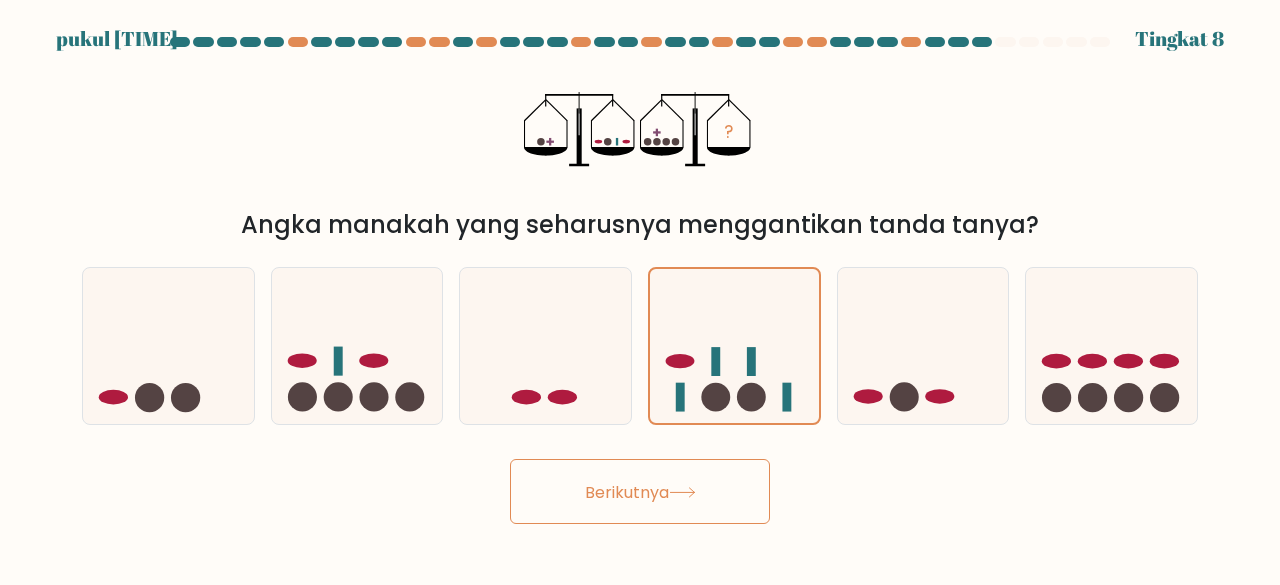 click on "Berikutnya" at bounding box center (627, 491) 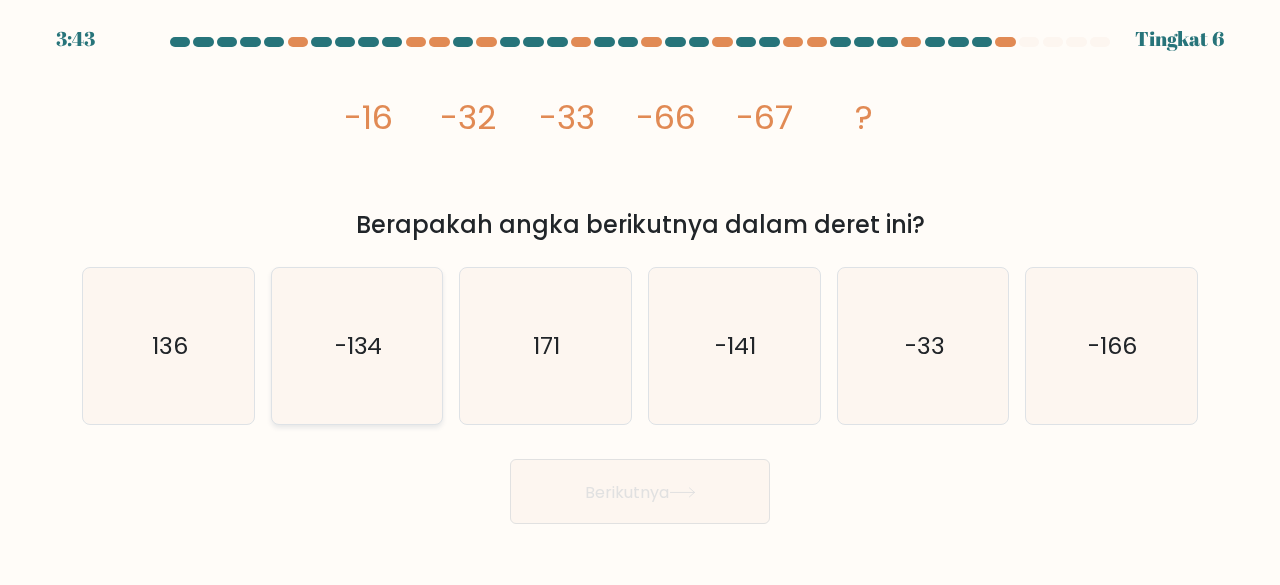 click on "-134" at bounding box center [357, 346] 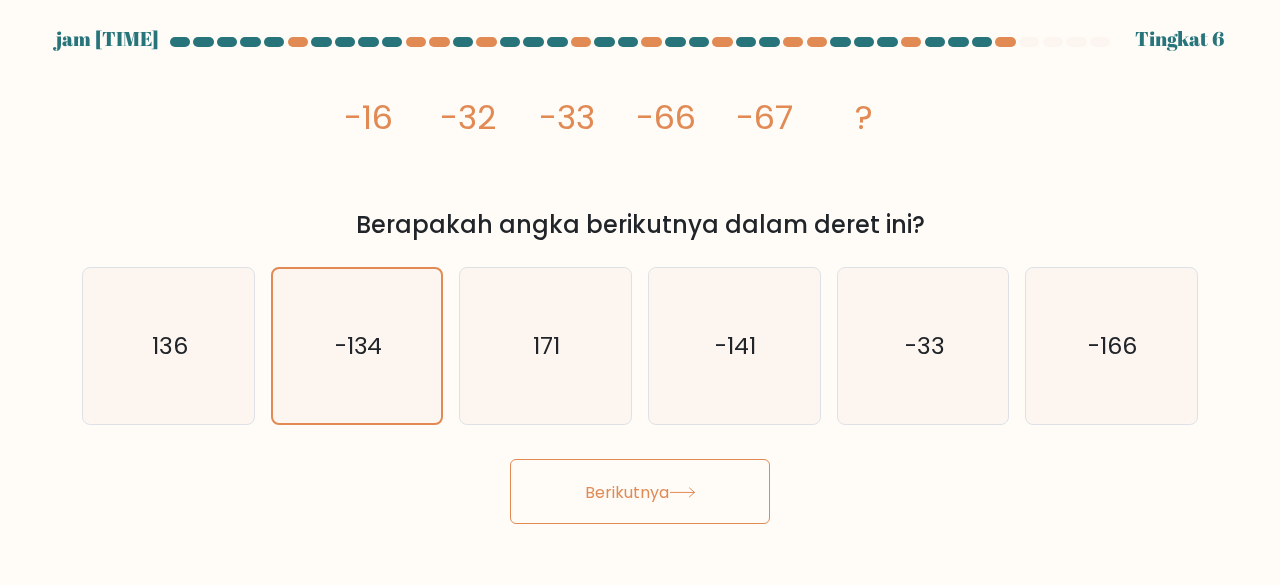click on "Berikutnya" at bounding box center [640, 491] 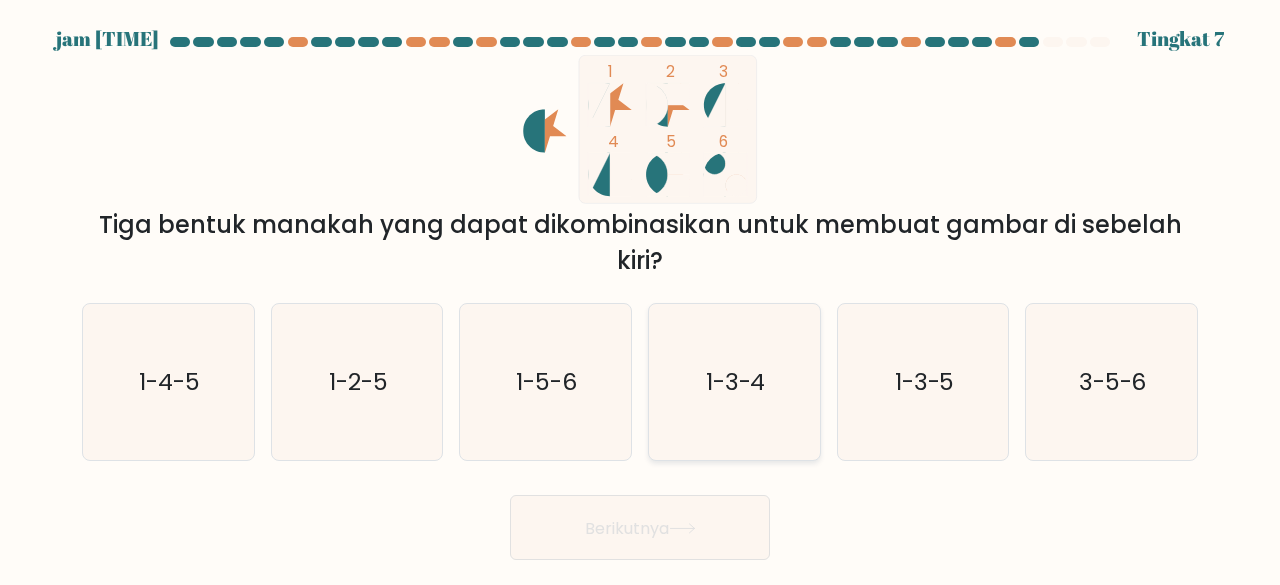 click on "1-3-4" at bounding box center [734, 382] 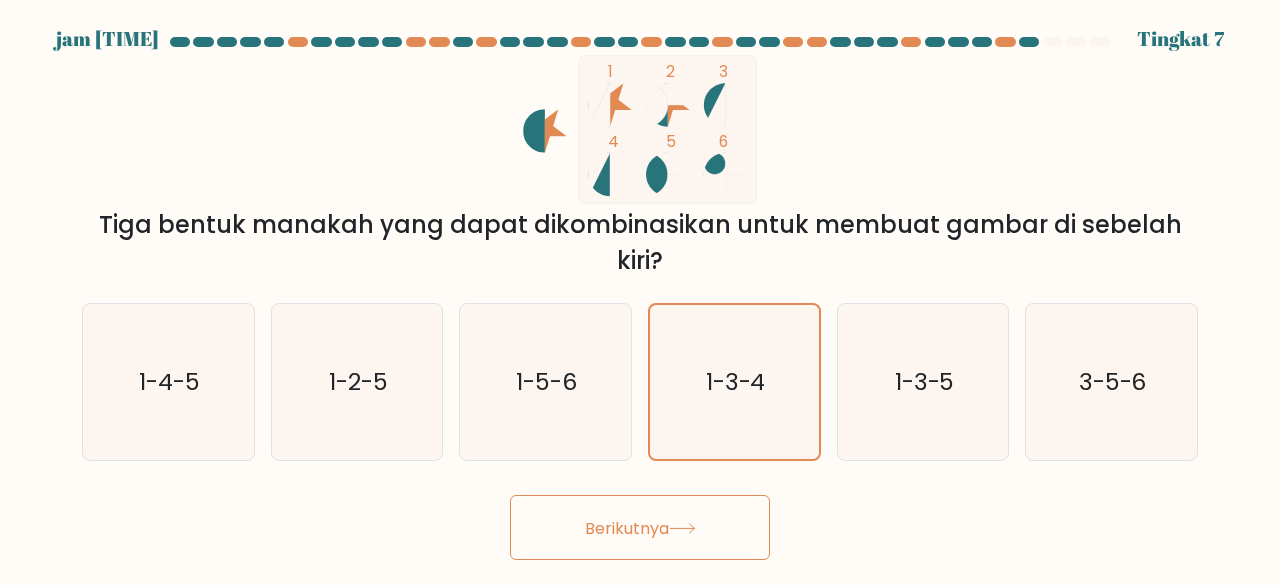click on "Berikutnya" at bounding box center [640, 527] 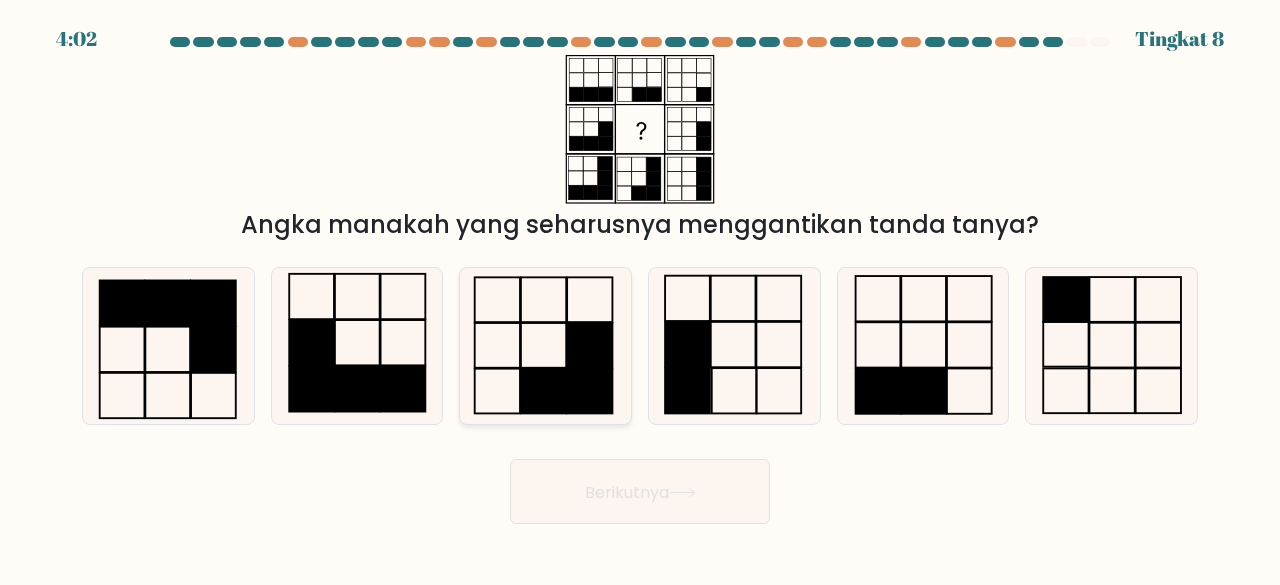 click at bounding box center (545, 346) 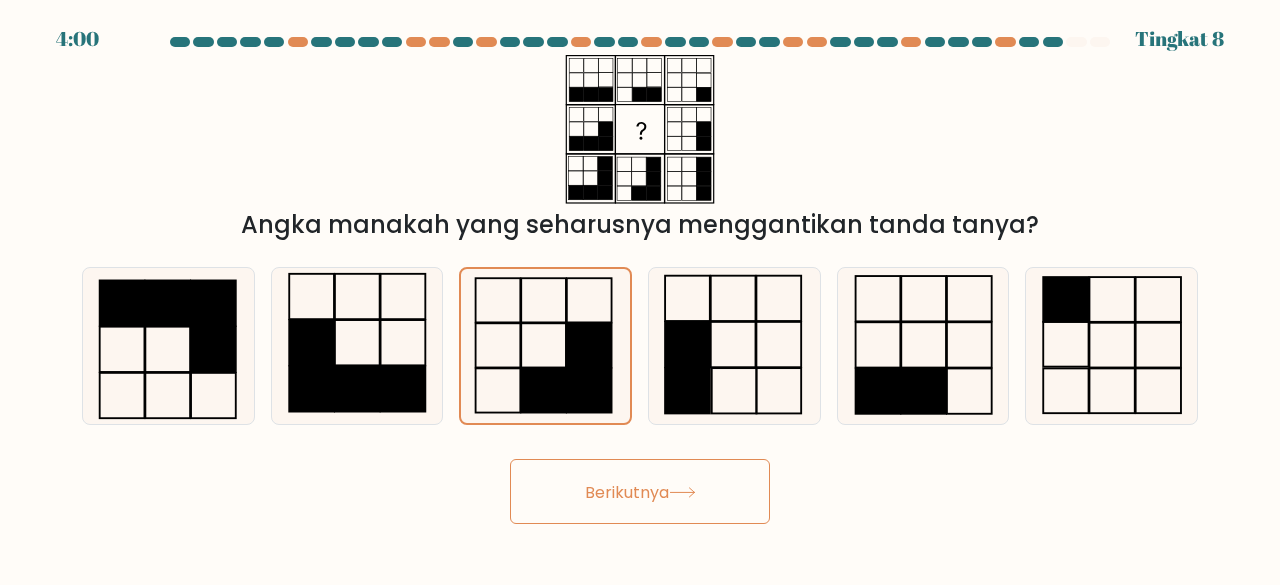 click on "Berikutnya" at bounding box center (627, 491) 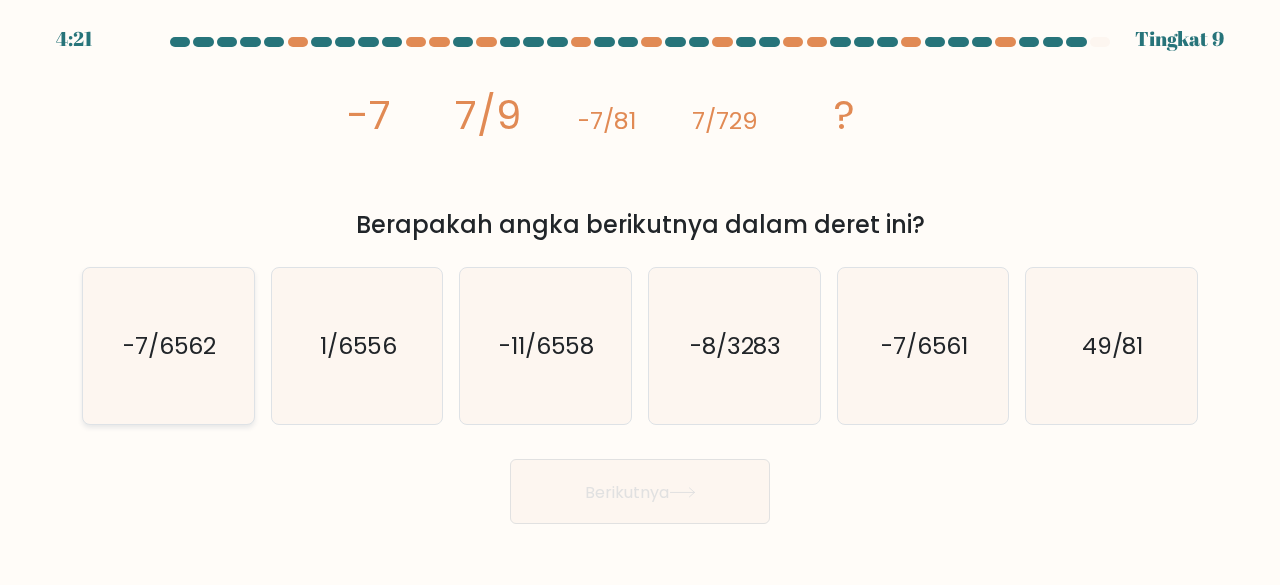 click on "-7/6562" at bounding box center (170, 345) 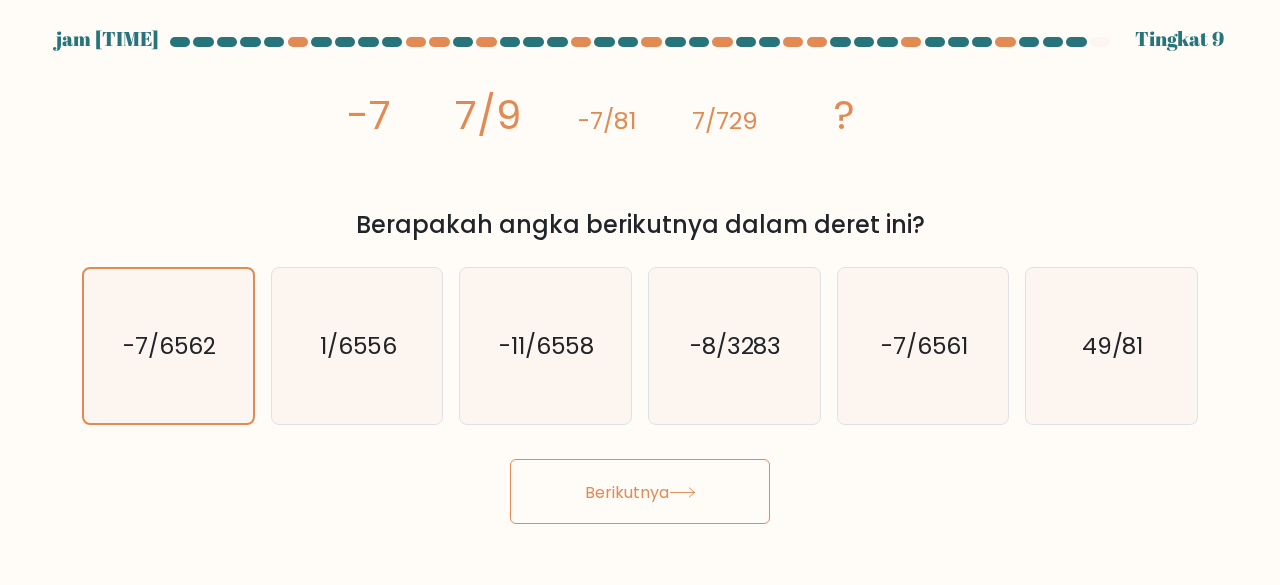 click on "Berikutnya" at bounding box center [627, 491] 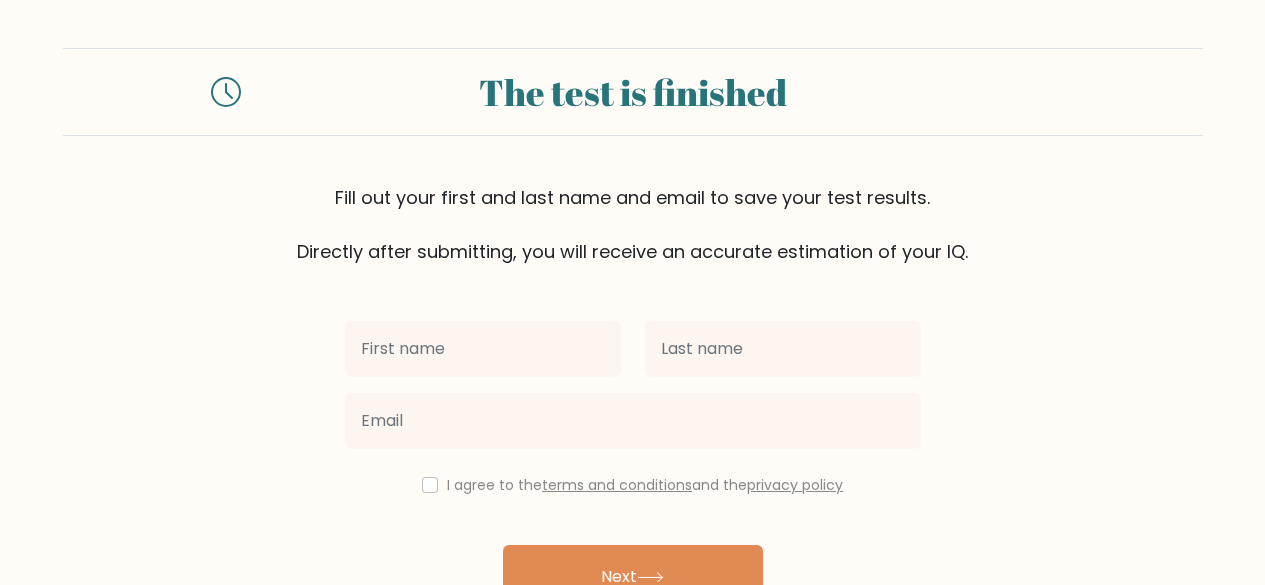scroll, scrollTop: 0, scrollLeft: 0, axis: both 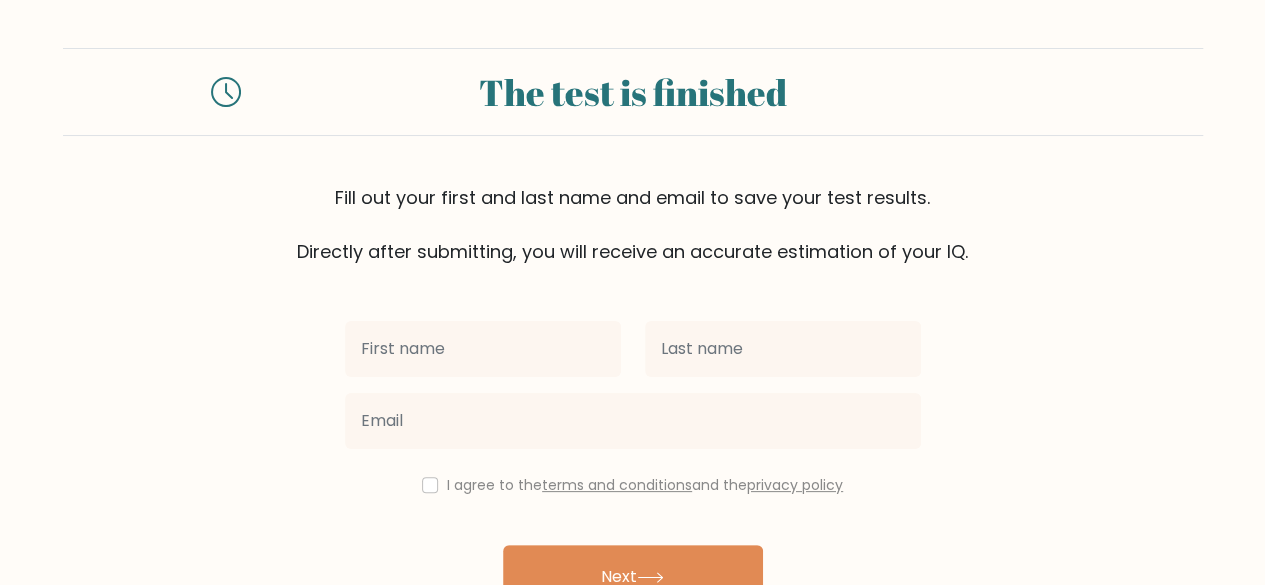 click at bounding box center [483, 349] 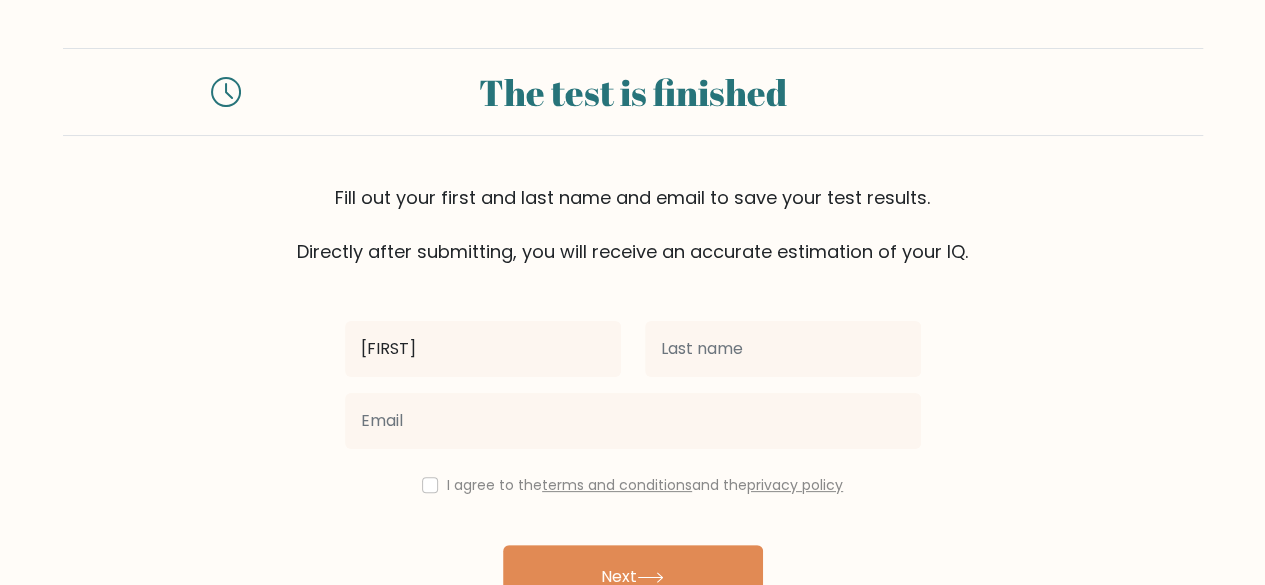 type on "[FIRST]" 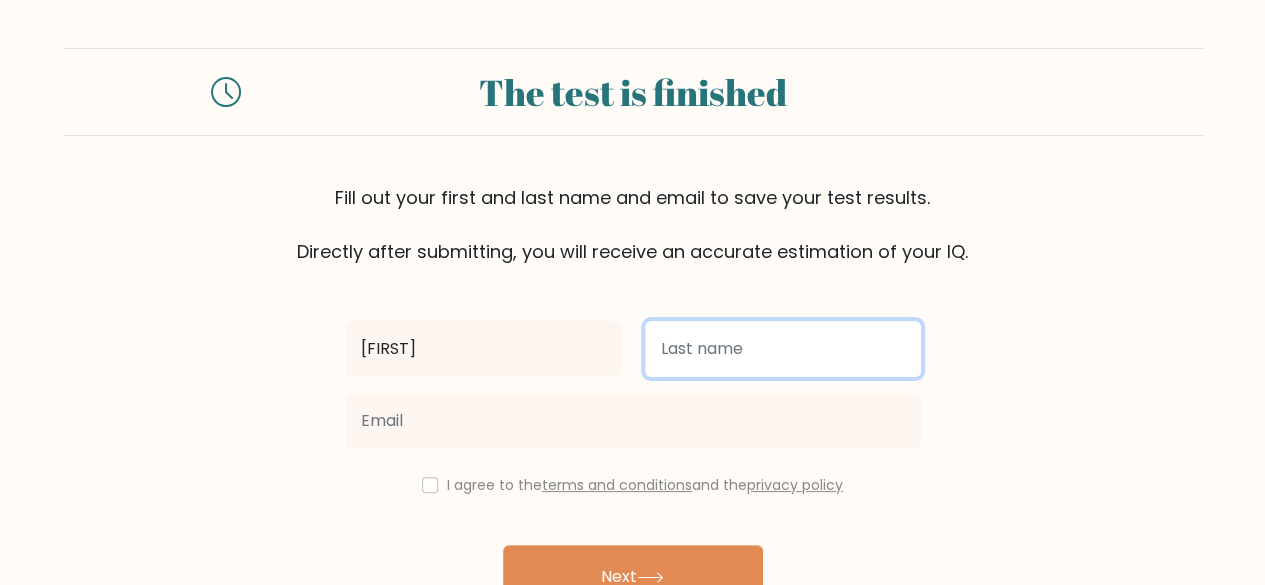 click at bounding box center (783, 349) 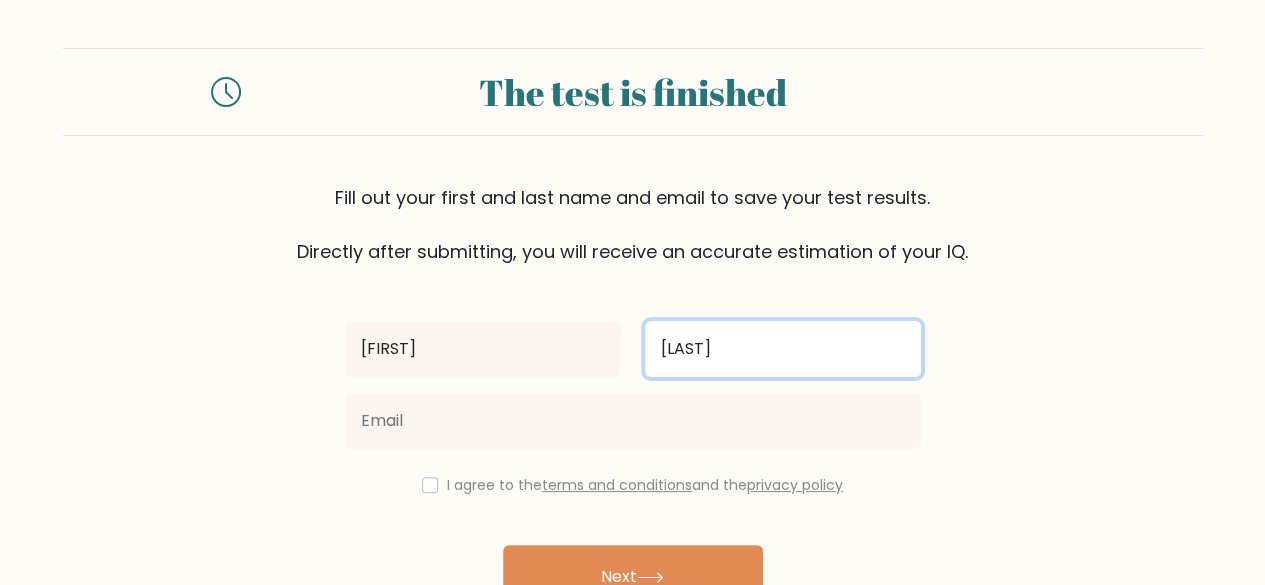 type on "[LAST]" 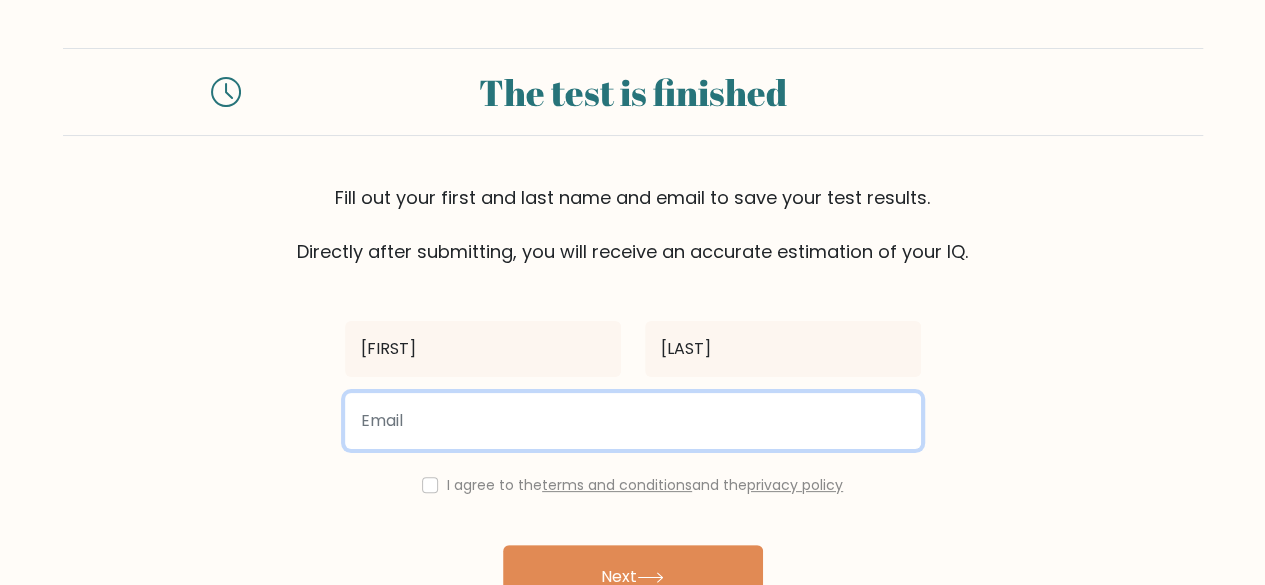 click at bounding box center [633, 421] 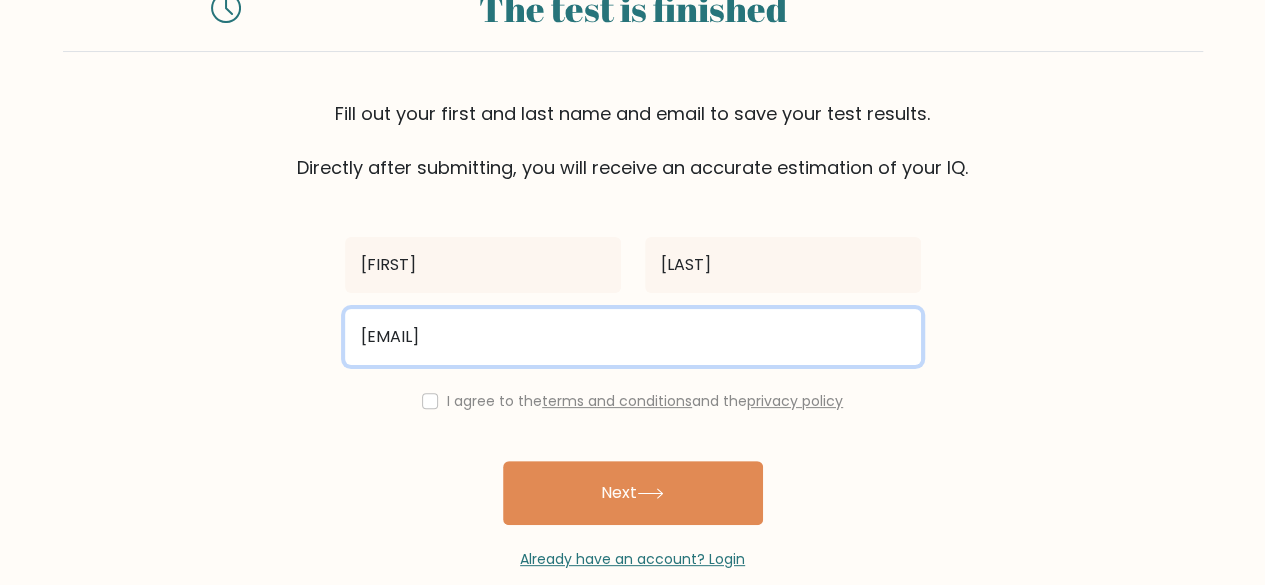 scroll, scrollTop: 115, scrollLeft: 0, axis: vertical 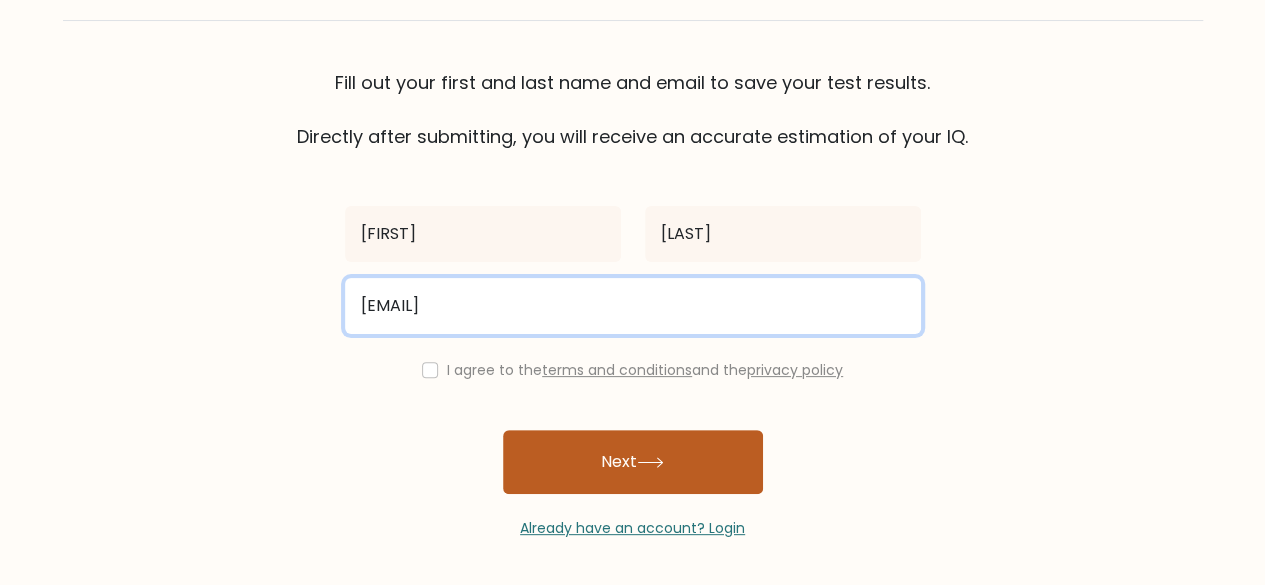 type on "[EMAIL]" 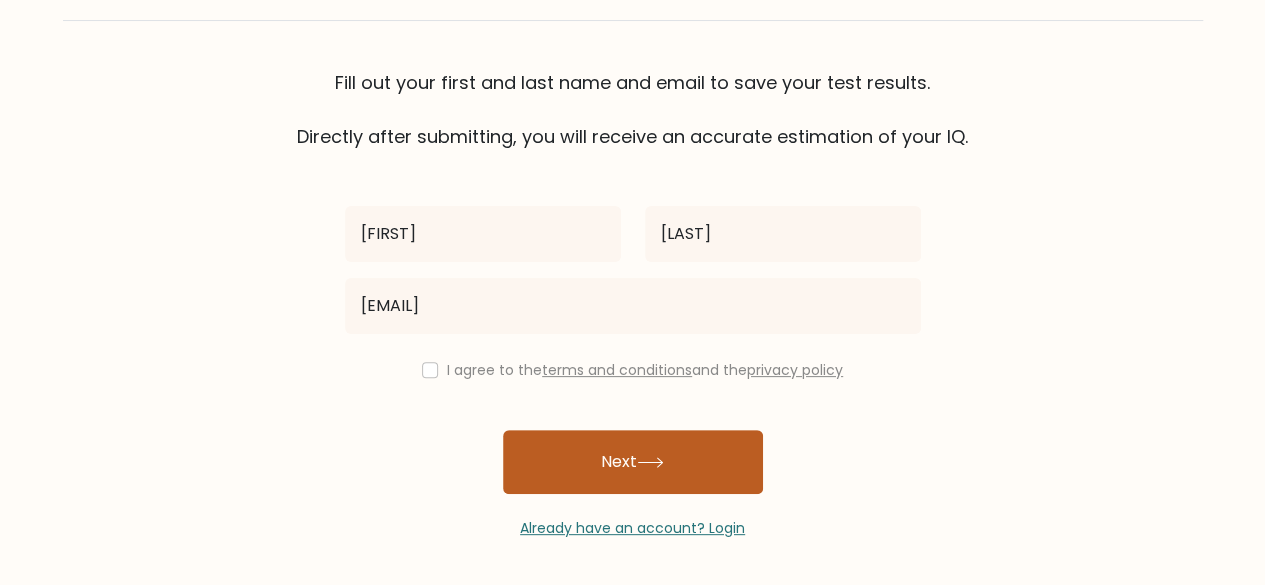 click on "Next" at bounding box center [633, 462] 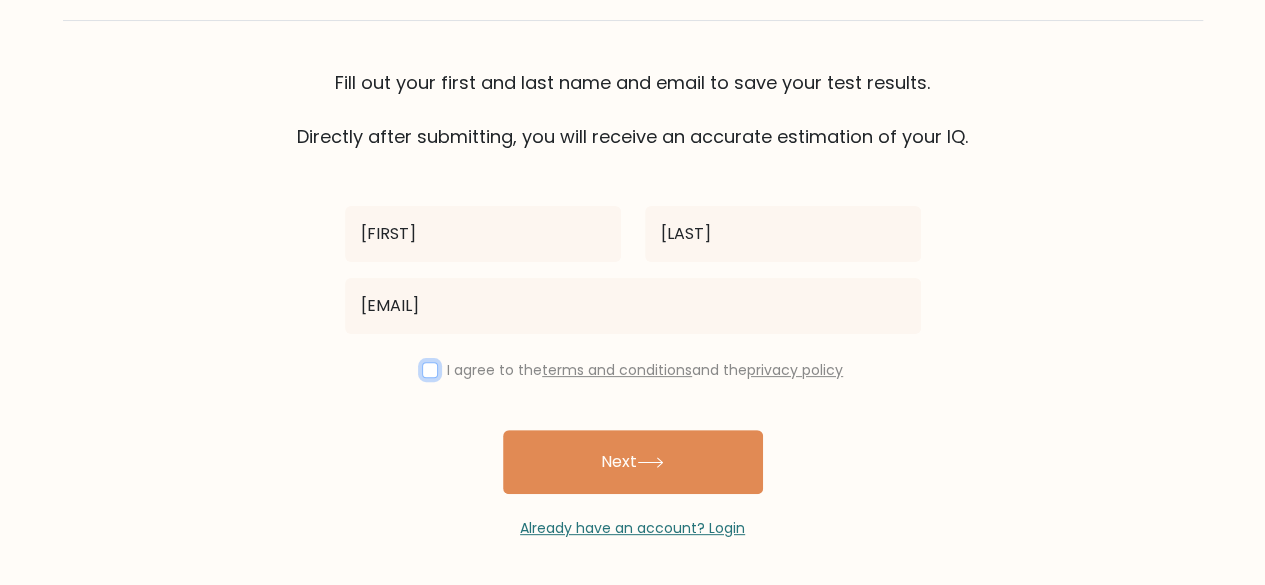 click at bounding box center [430, 370] 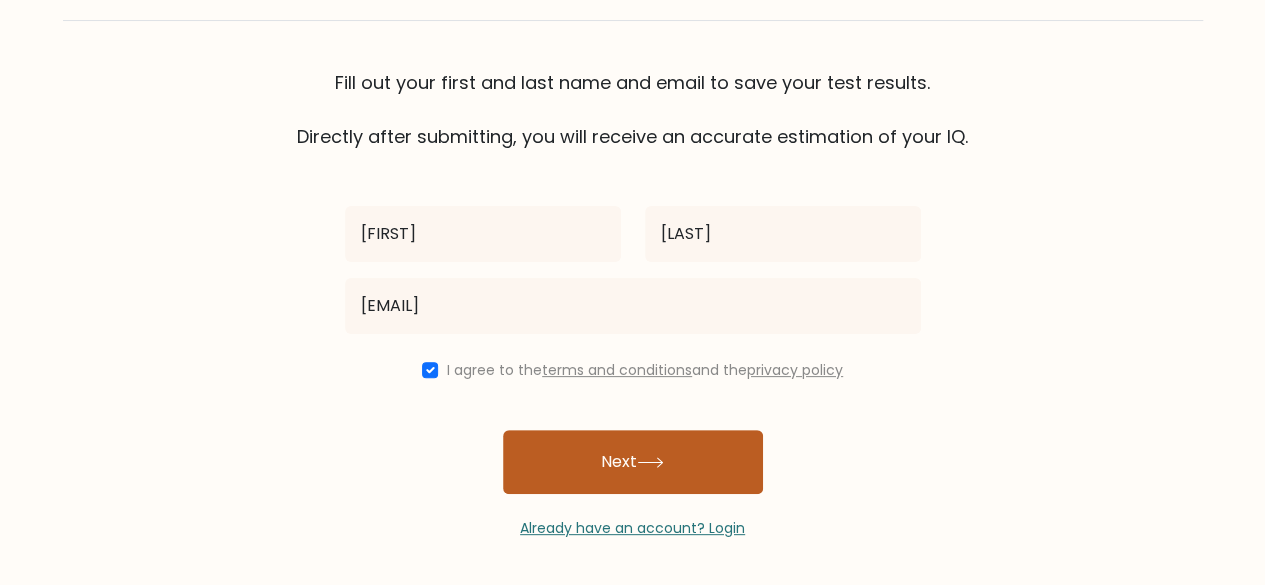 click on "Next" at bounding box center [633, 462] 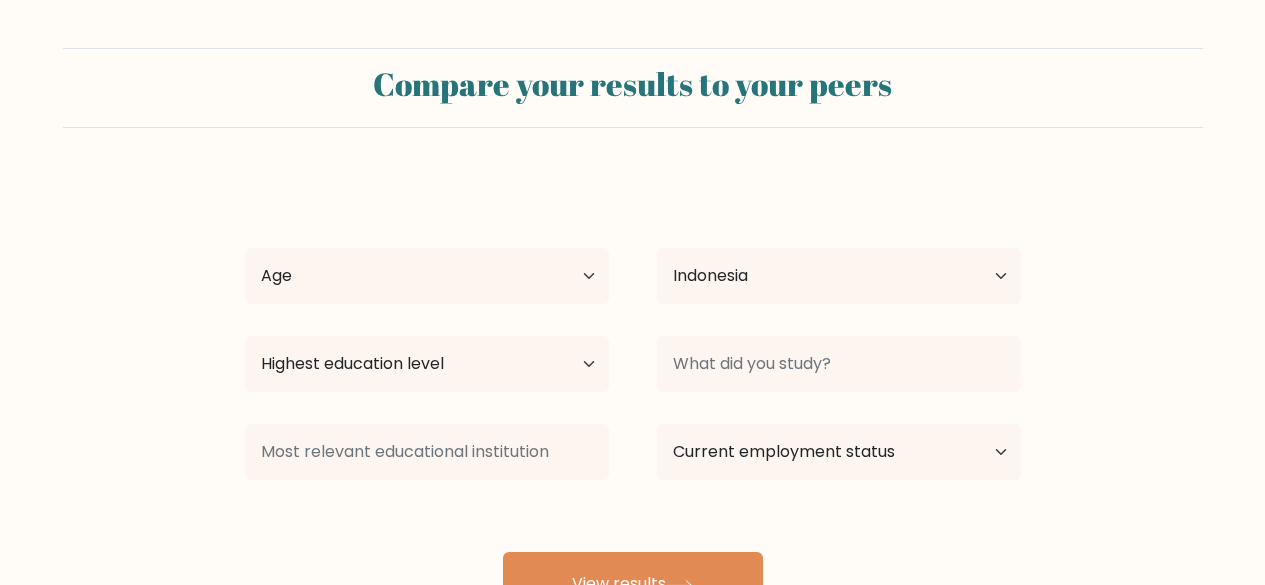 scroll, scrollTop: 0, scrollLeft: 0, axis: both 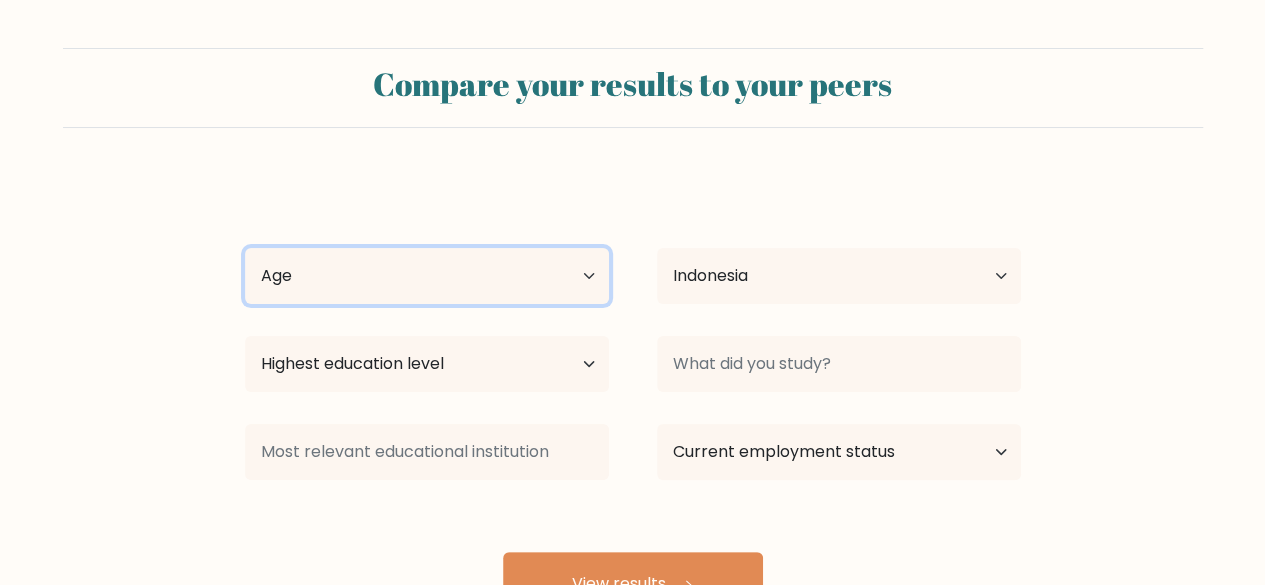 click on "Age
Under 18 years old
18-24 years old
25-34 years old
35-44 years old
45-54 years old
55-64 years old
65 years old and above" at bounding box center [427, 276] 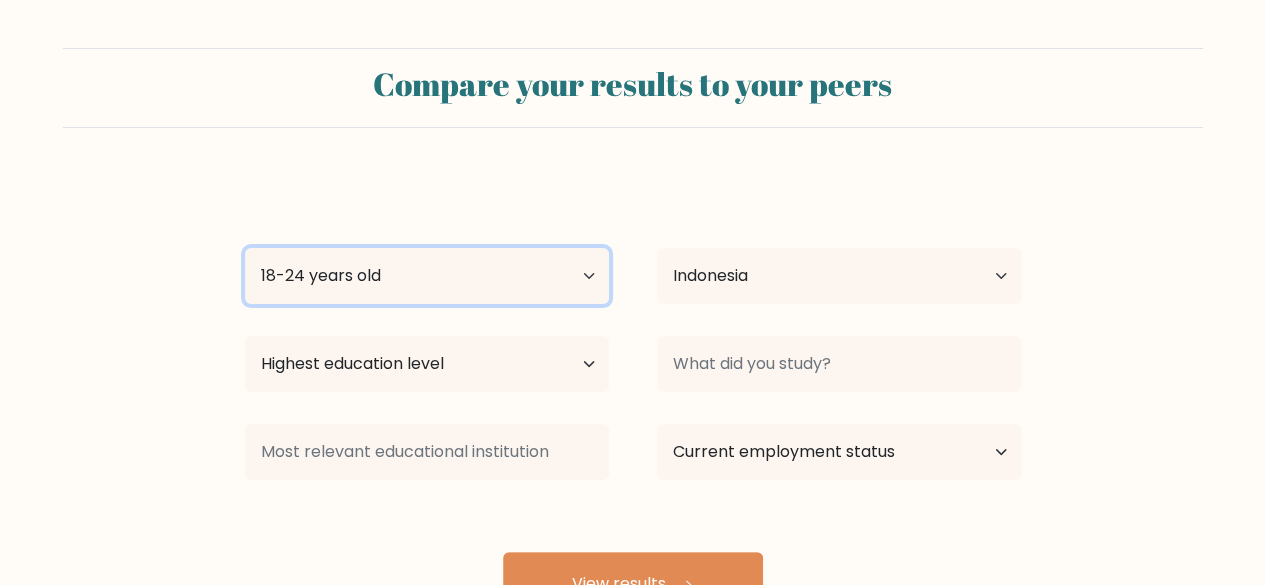 click on "Age
Under 18 years old
18-24 years old
25-34 years old
35-44 years old
45-54 years old
55-64 years old
65 years old and above" at bounding box center (427, 276) 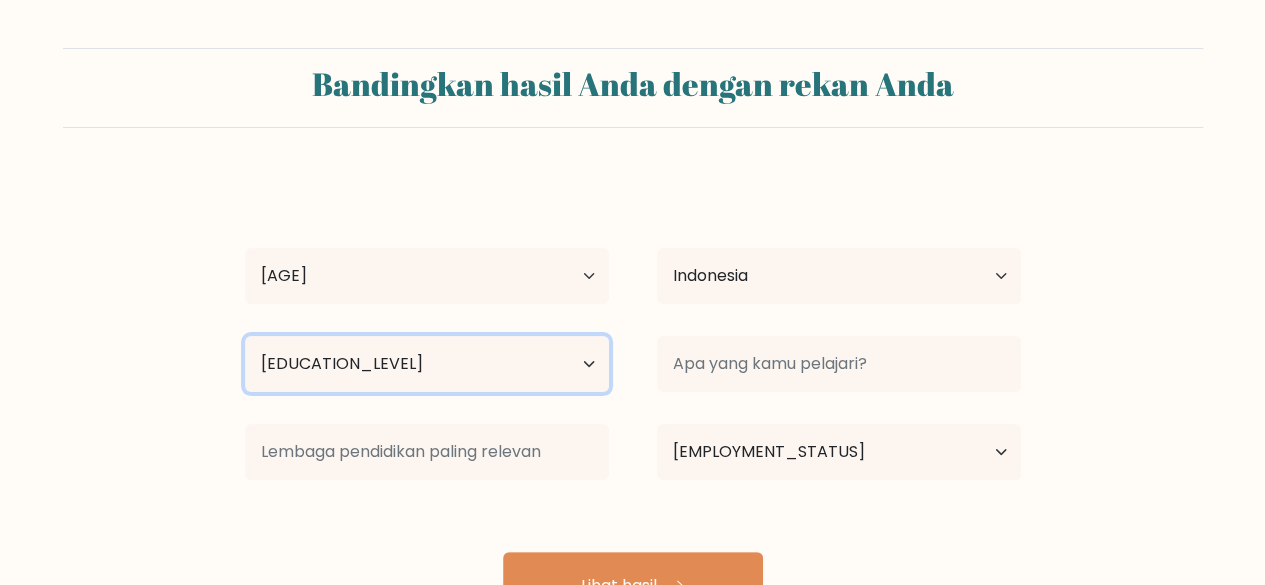 drag, startPoint x: 574, startPoint y: 371, endPoint x: 558, endPoint y: 370, distance: 16.03122 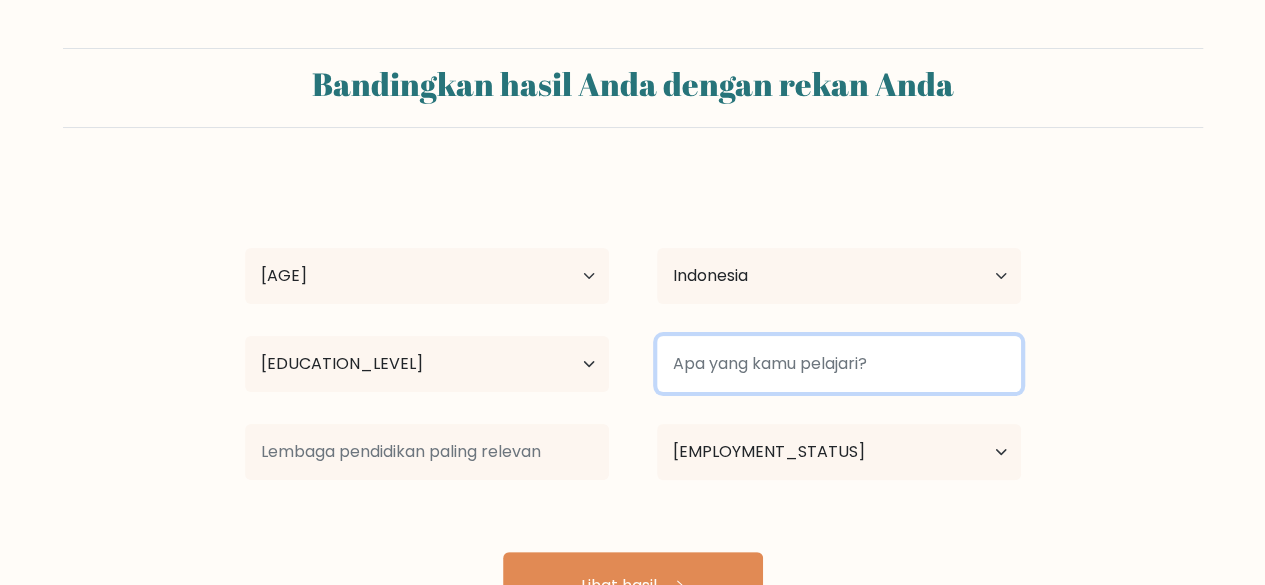 click at bounding box center [839, 364] 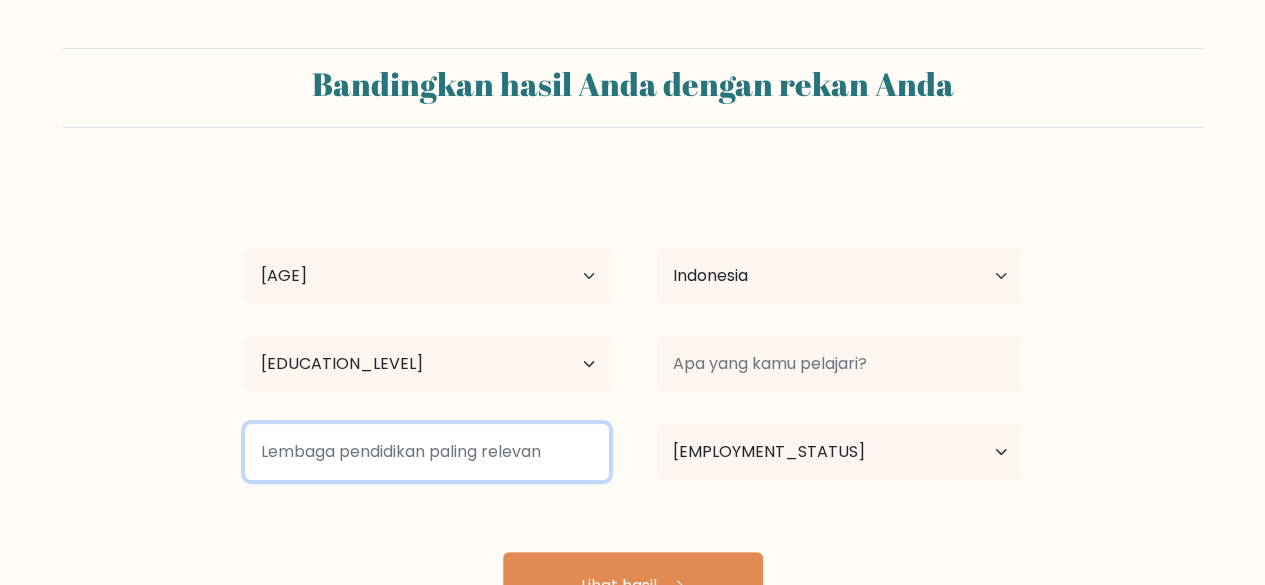 click at bounding box center (427, 452) 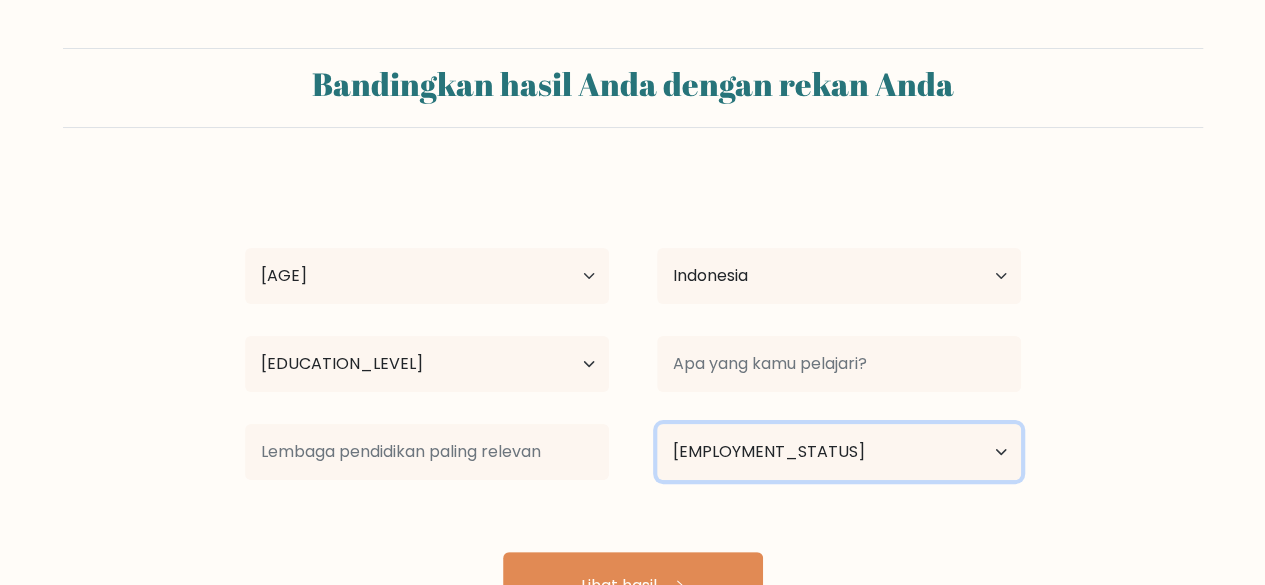 click on "Status pekerjaan saat ini
Bekerja
Murid
Pensiun
Lainnya / lebih memilih untuk tidak menjawab" at bounding box center [839, 452] 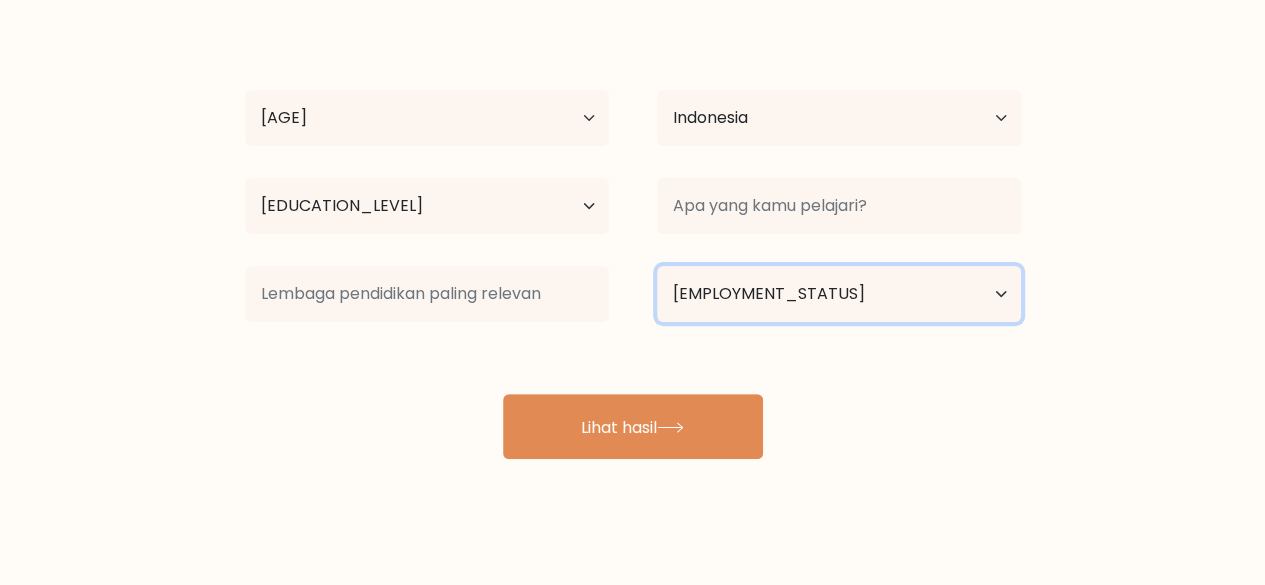 scroll, scrollTop: 172, scrollLeft: 0, axis: vertical 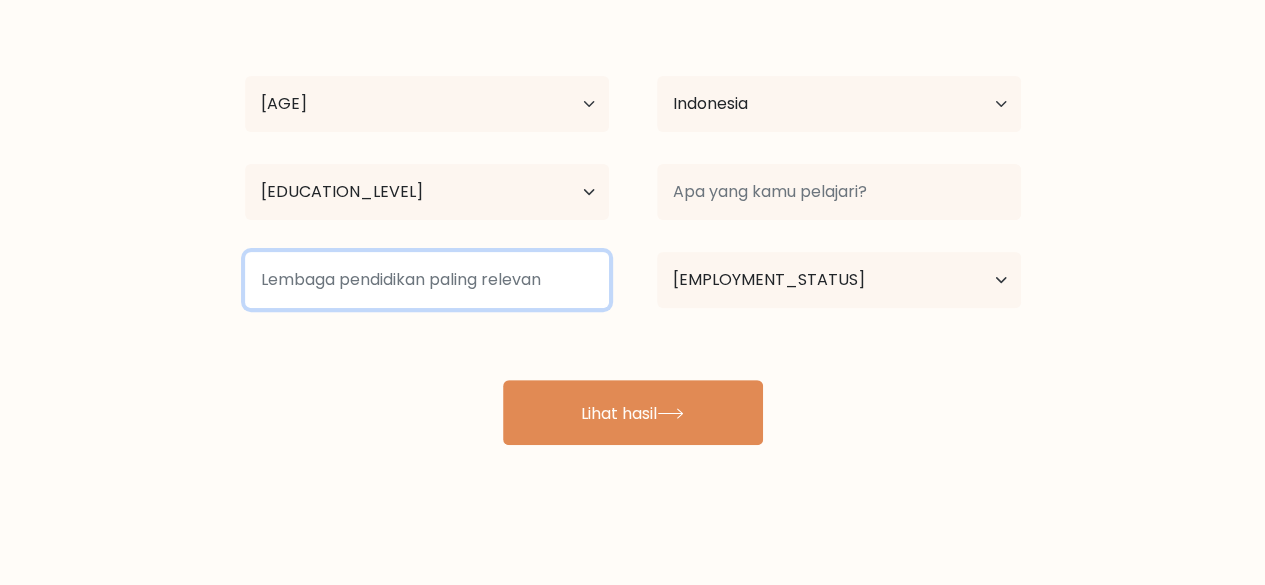 click at bounding box center (427, 280) 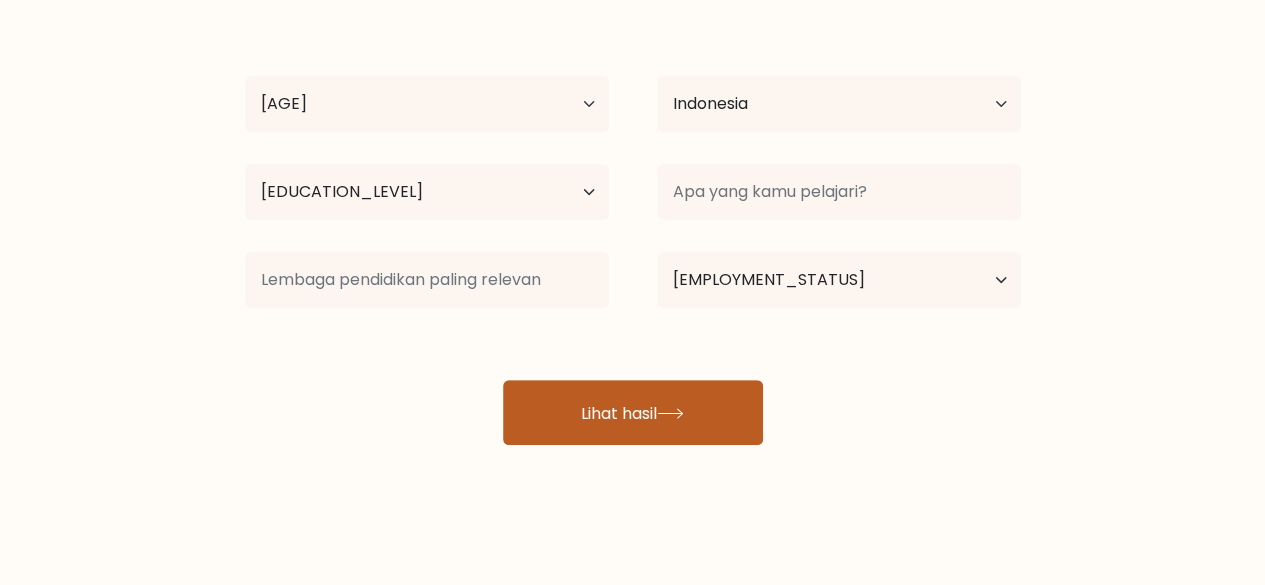 click on "Lihat hasil" at bounding box center (633, 412) 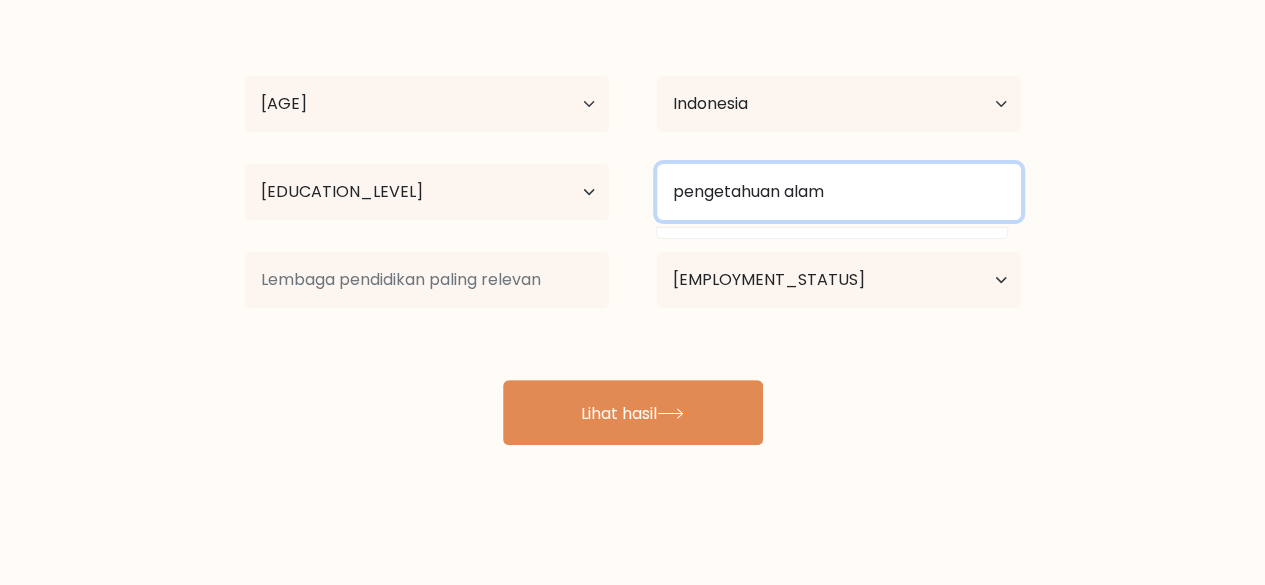 type on "pengetahuan alam" 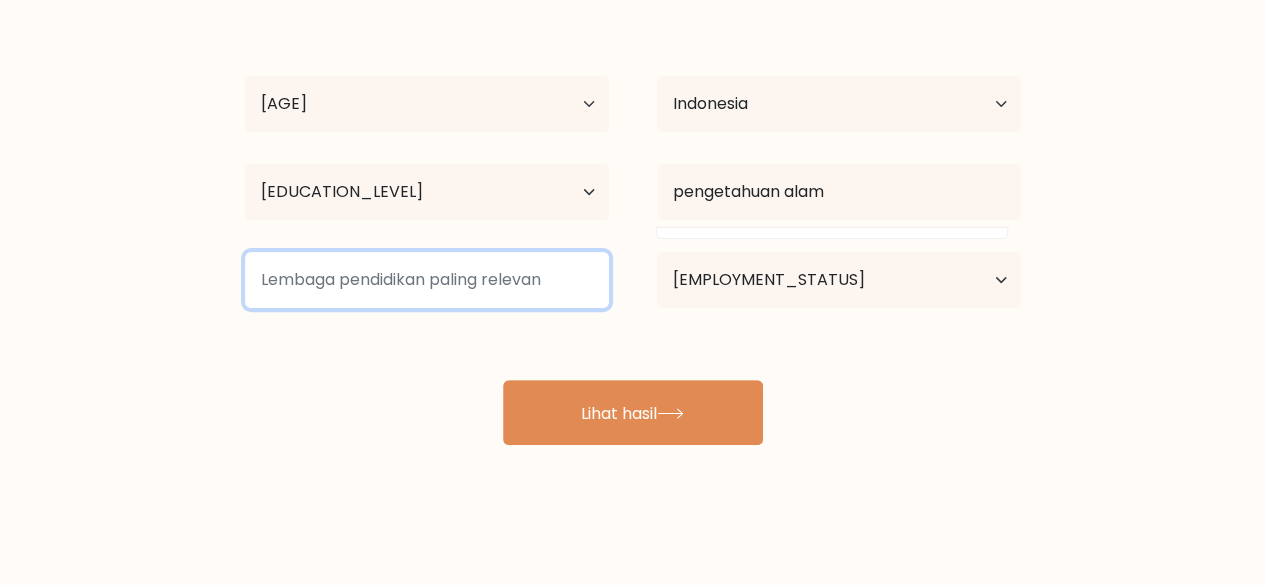 click at bounding box center [427, 280] 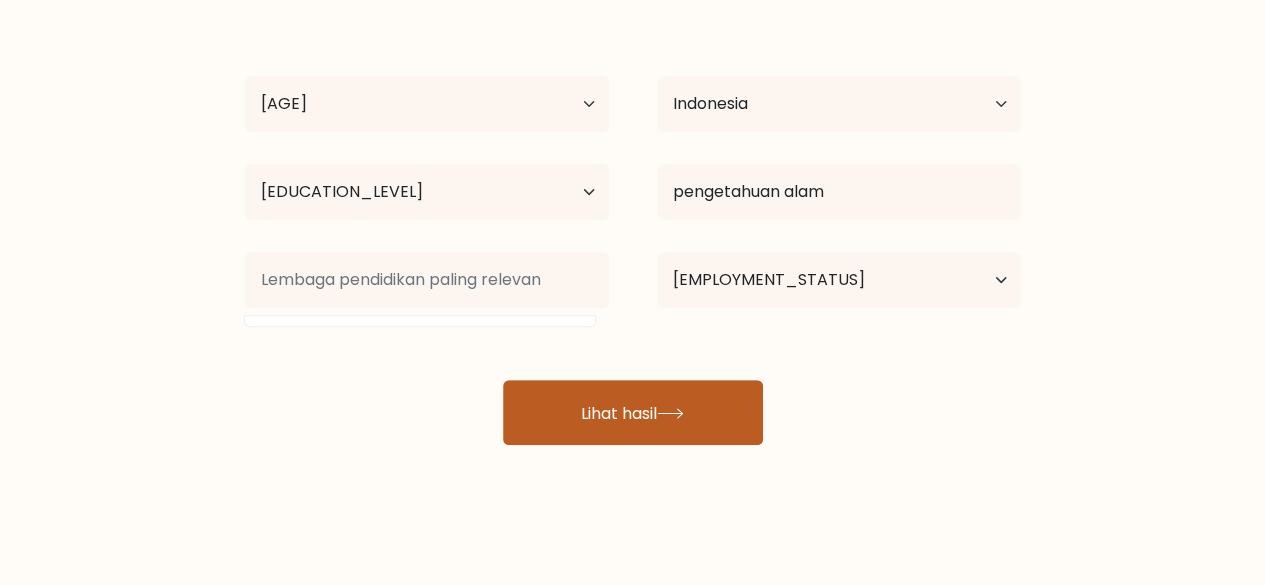 click on "Lihat hasil" at bounding box center [619, 412] 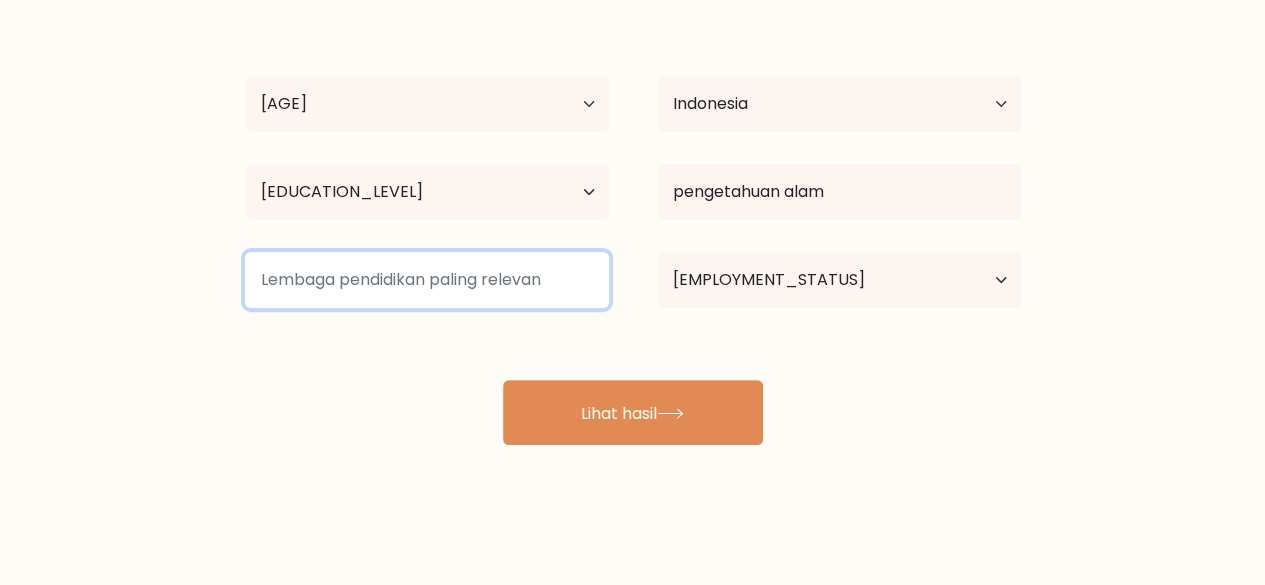 click at bounding box center [427, 280] 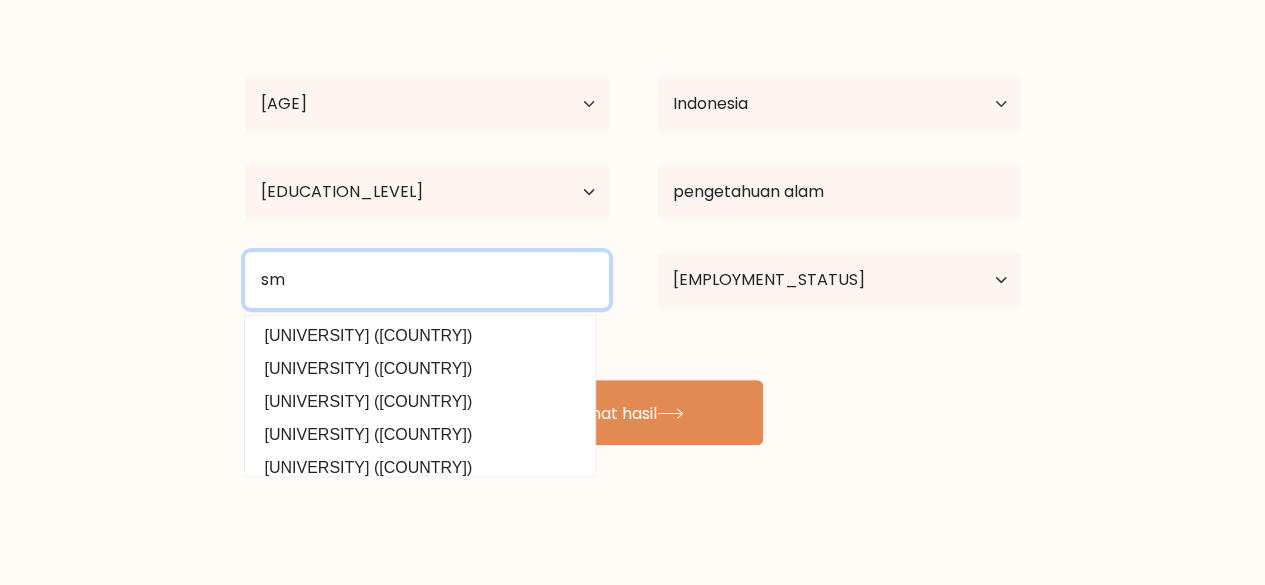 scroll, scrollTop: 195, scrollLeft: 0, axis: vertical 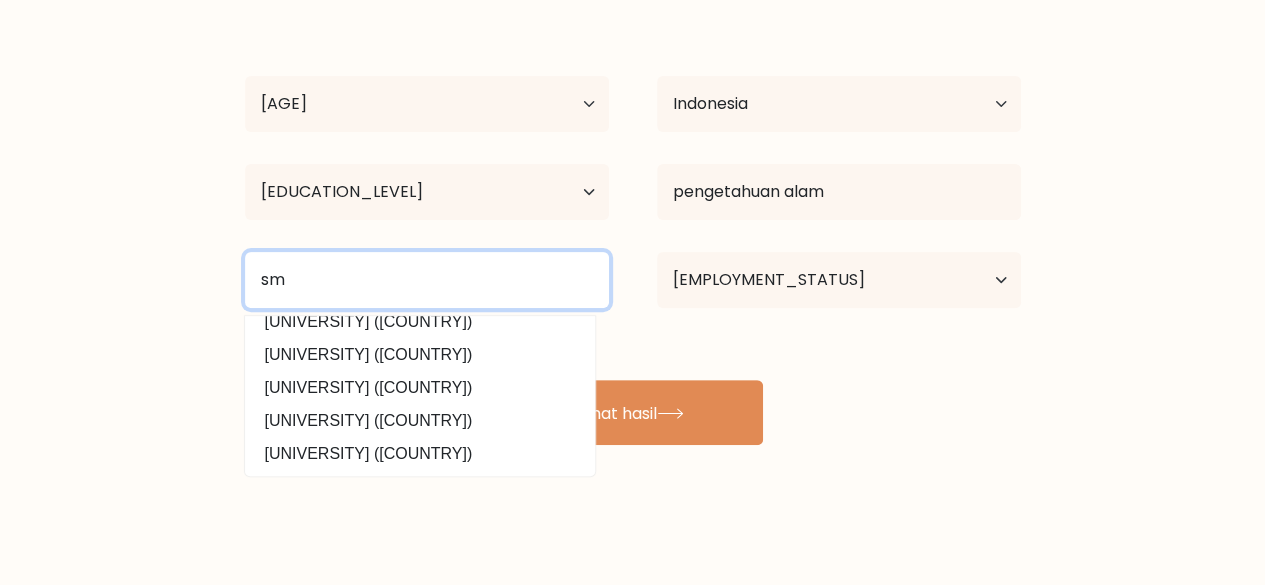click on "sm" at bounding box center [427, 280] 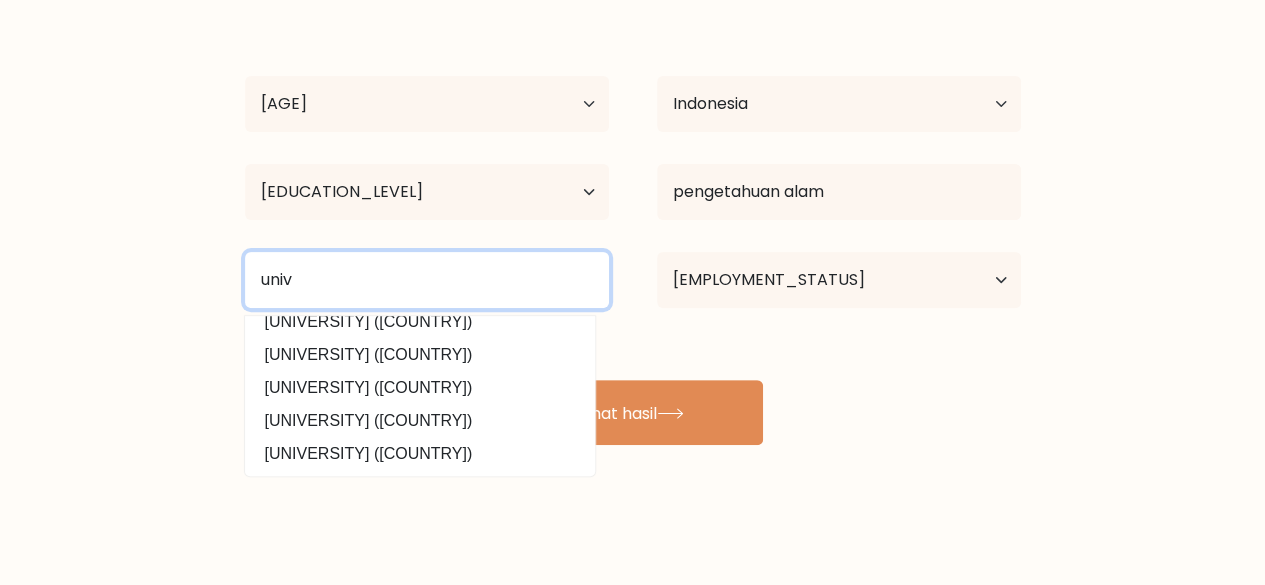 scroll, scrollTop: 0, scrollLeft: 0, axis: both 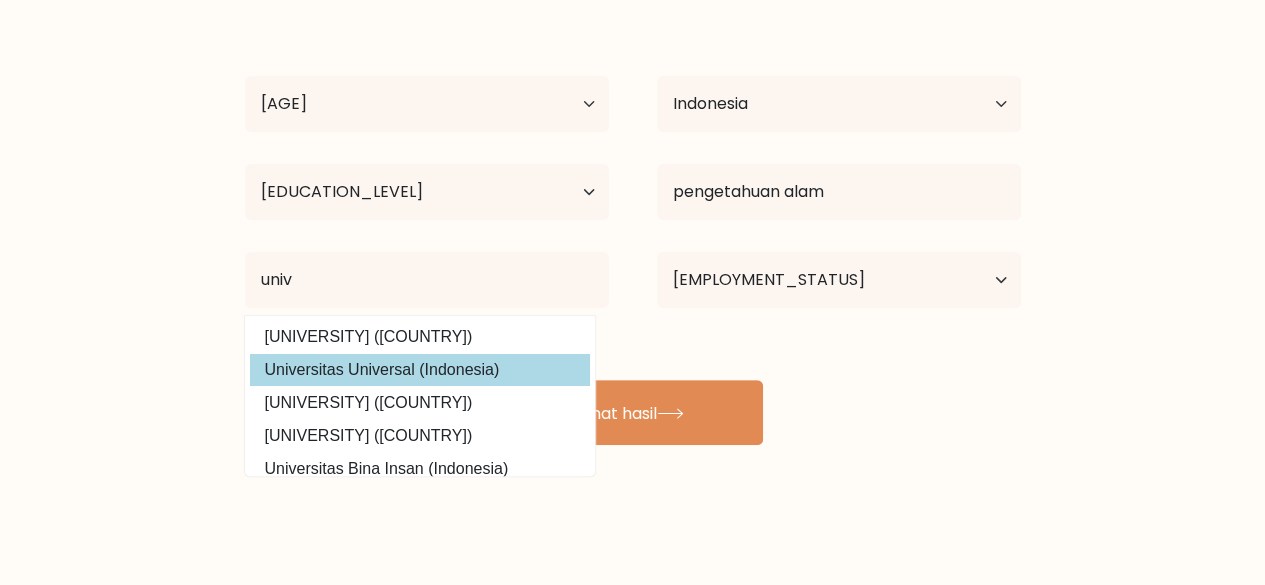 click on "revan
fernando
Usia
Di bawah 18 tahun
18-24 tahun
25-34 tahun
35-44 tahun
45-54 tahun
55-64 tahun
65 tahun ke atas
Negara
Afganistan
Albania
Aljazair
Samoa Amerika
Andorra
Indonesia
Anguila
Antartika
Antigua dan Barbuda
Argentina
Bahasa Armenia
Bahasa Indonesia: Aruba
Bahasa Indonesia: Australia
Austria
Azerbaijan
Bahama
Bahasa Indonesia: Bahrein
Bangladesh
Barbados
Belarusia
Belgia
Belize
Bahasa Indonesia: Benin
Bermuda
Bahasa Indonesia: Bhutan
Bolivia
Bonaire, Sint Eustatius dan Saba
Bosnia dan Herzegovina" at bounding box center [633, 224] 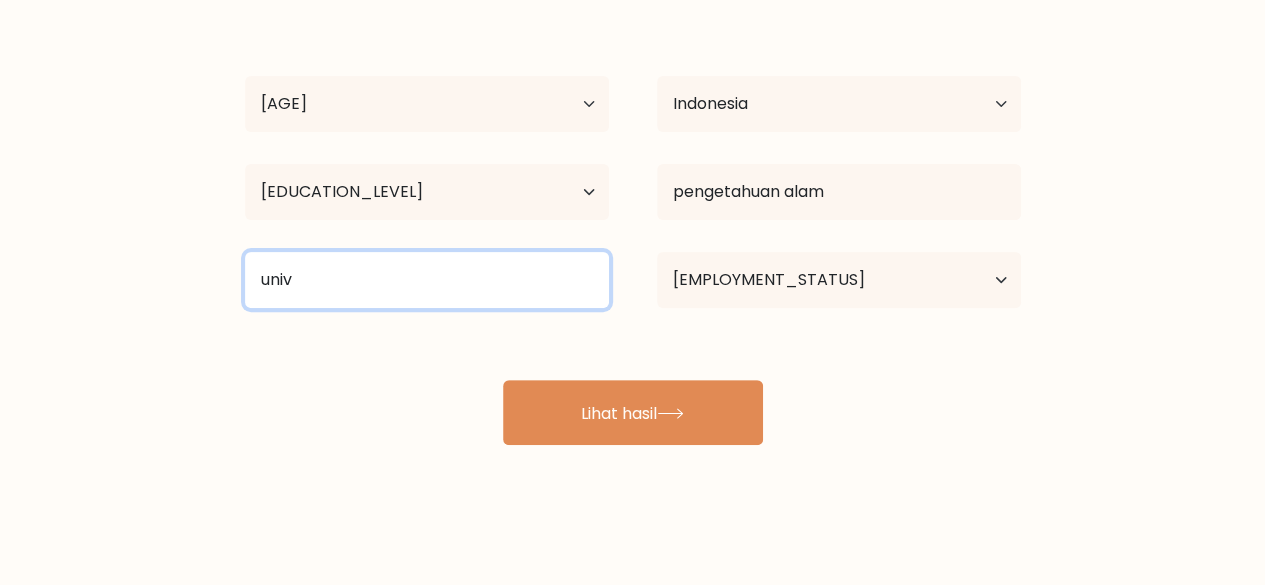 click on "univ" at bounding box center (427, 280) 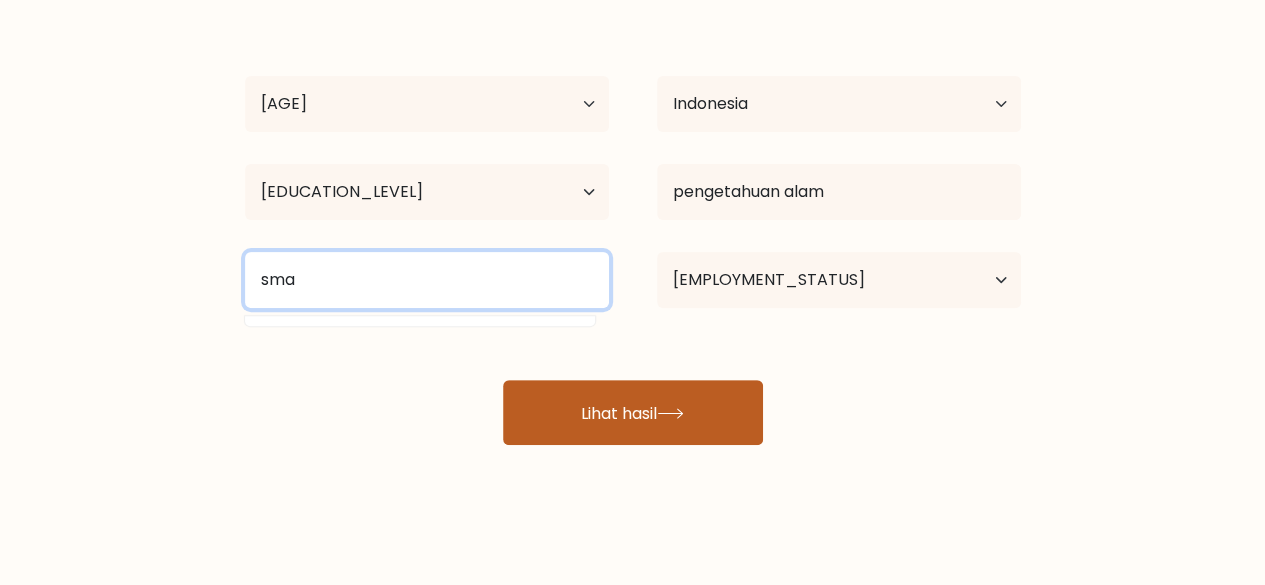 type on "sma" 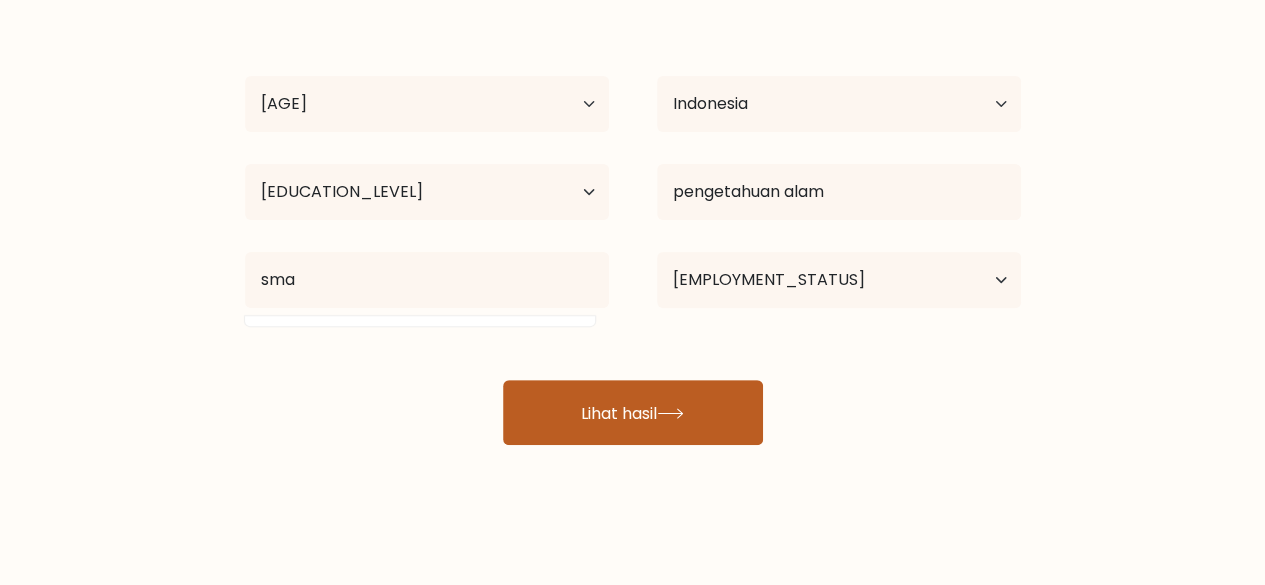 click on "Lihat hasil" at bounding box center (633, 412) 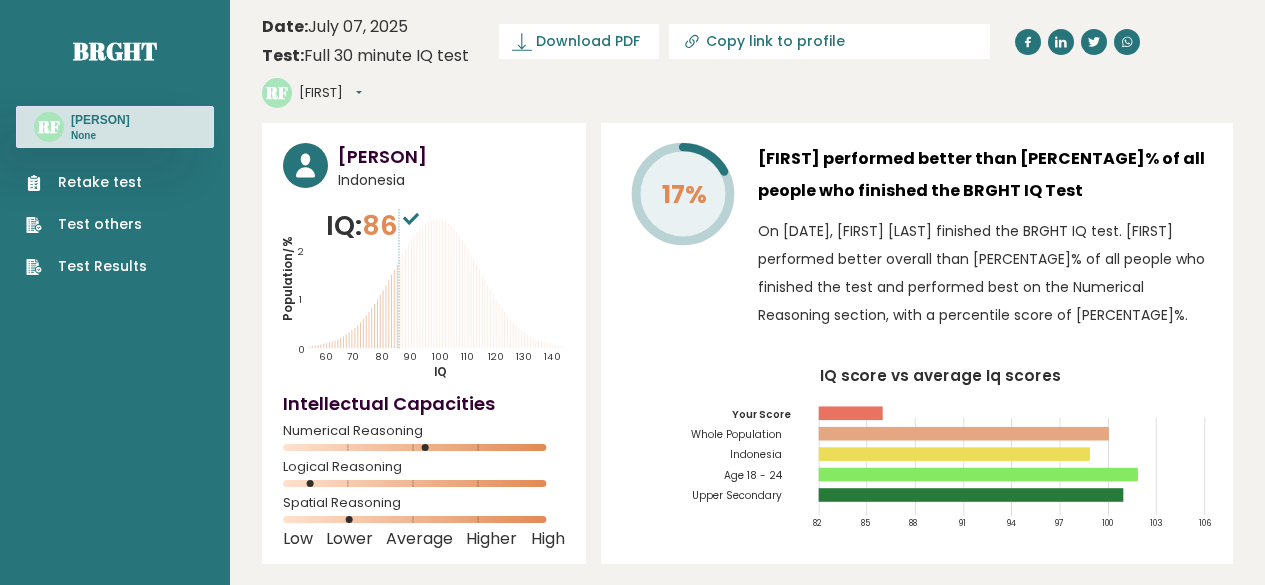 scroll, scrollTop: 0, scrollLeft: 0, axis: both 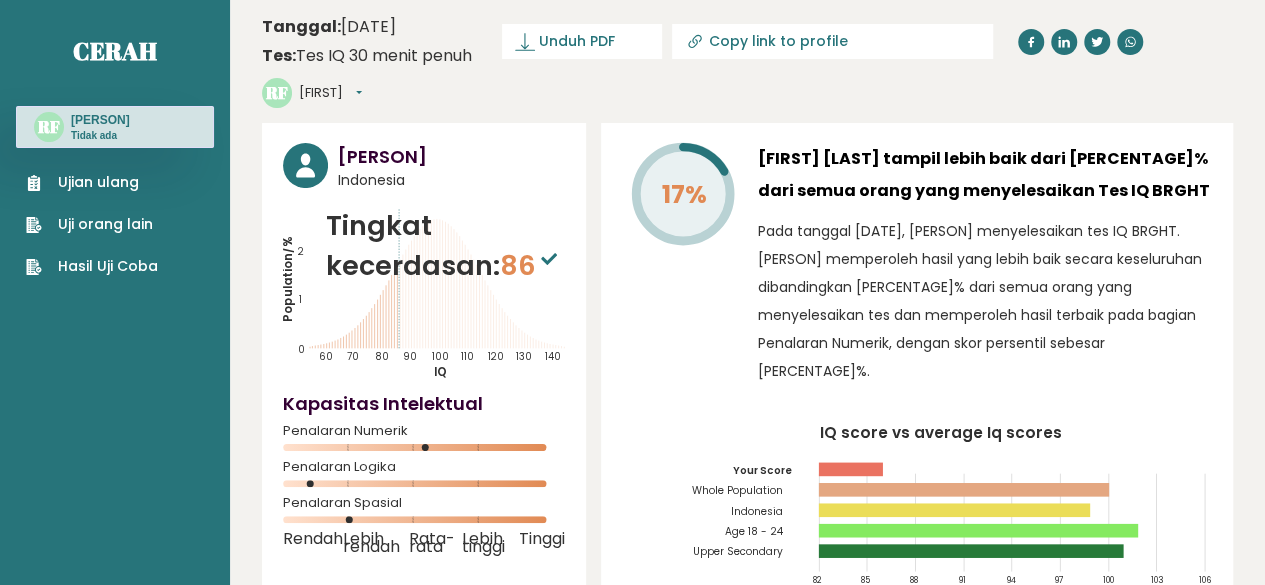 click on "17%" at bounding box center (682, 269) 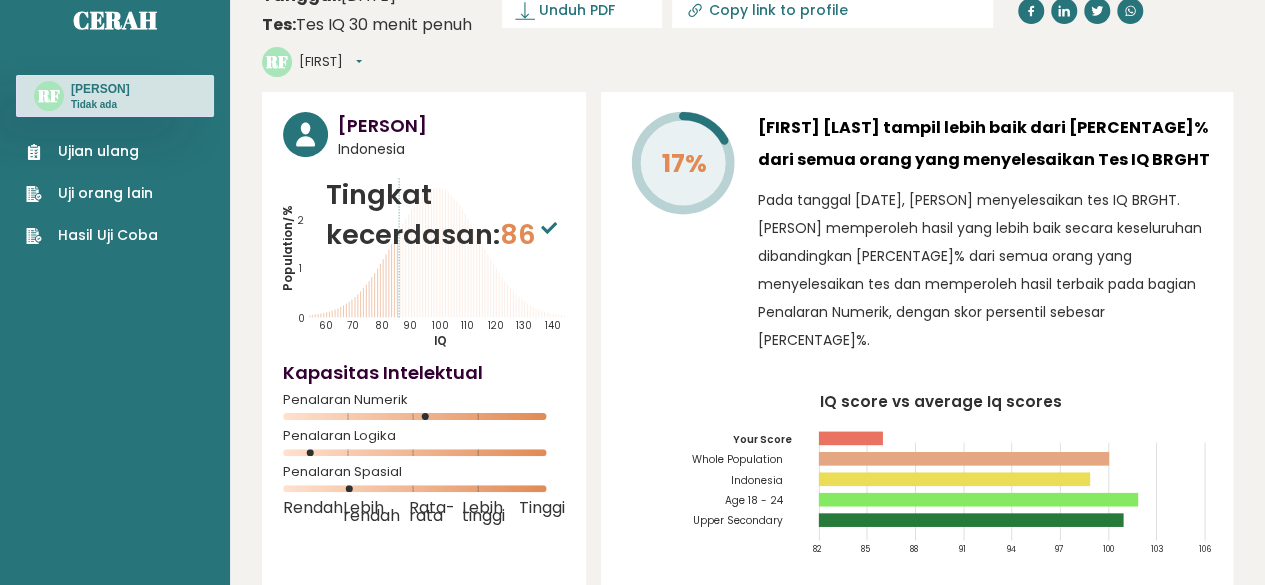 scroll, scrollTop: 0, scrollLeft: 0, axis: both 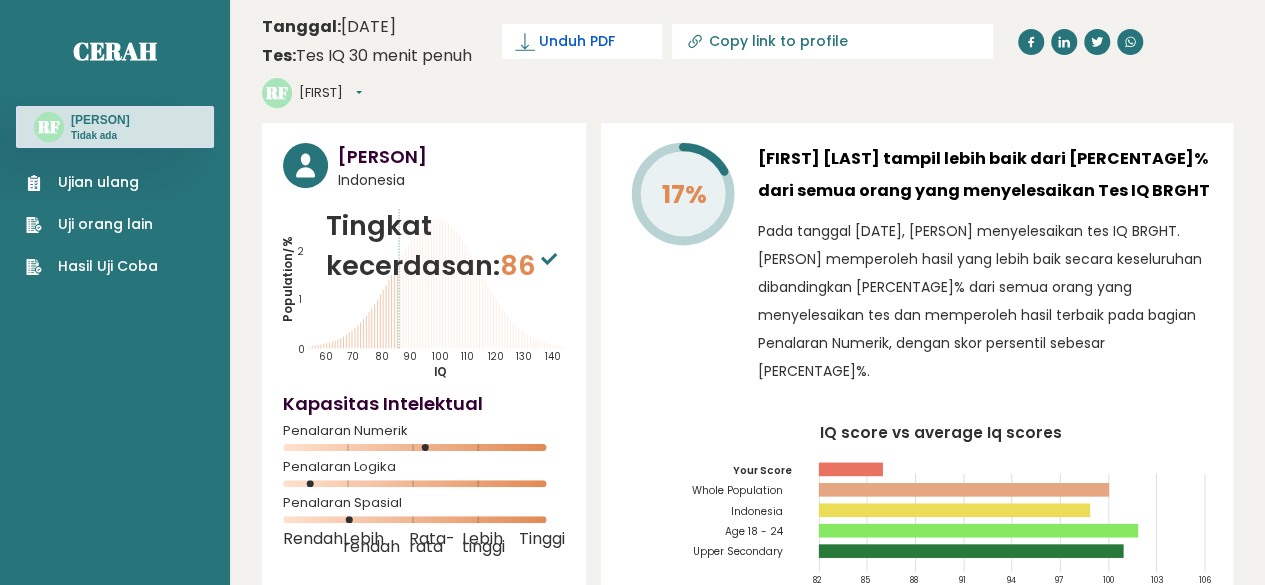click on "Unduh PDF" at bounding box center [577, 41] 